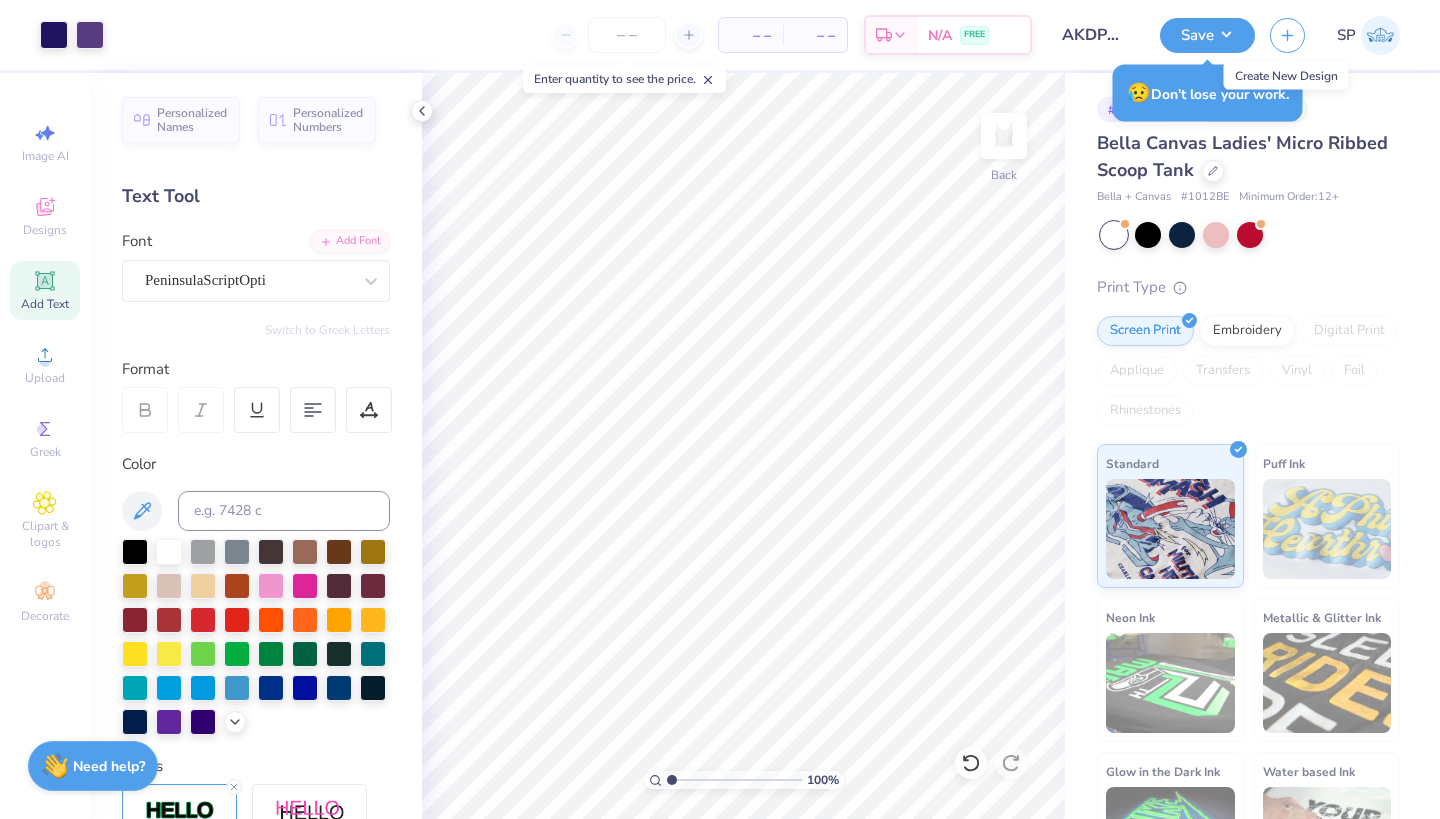 scroll, scrollTop: 0, scrollLeft: 0, axis: both 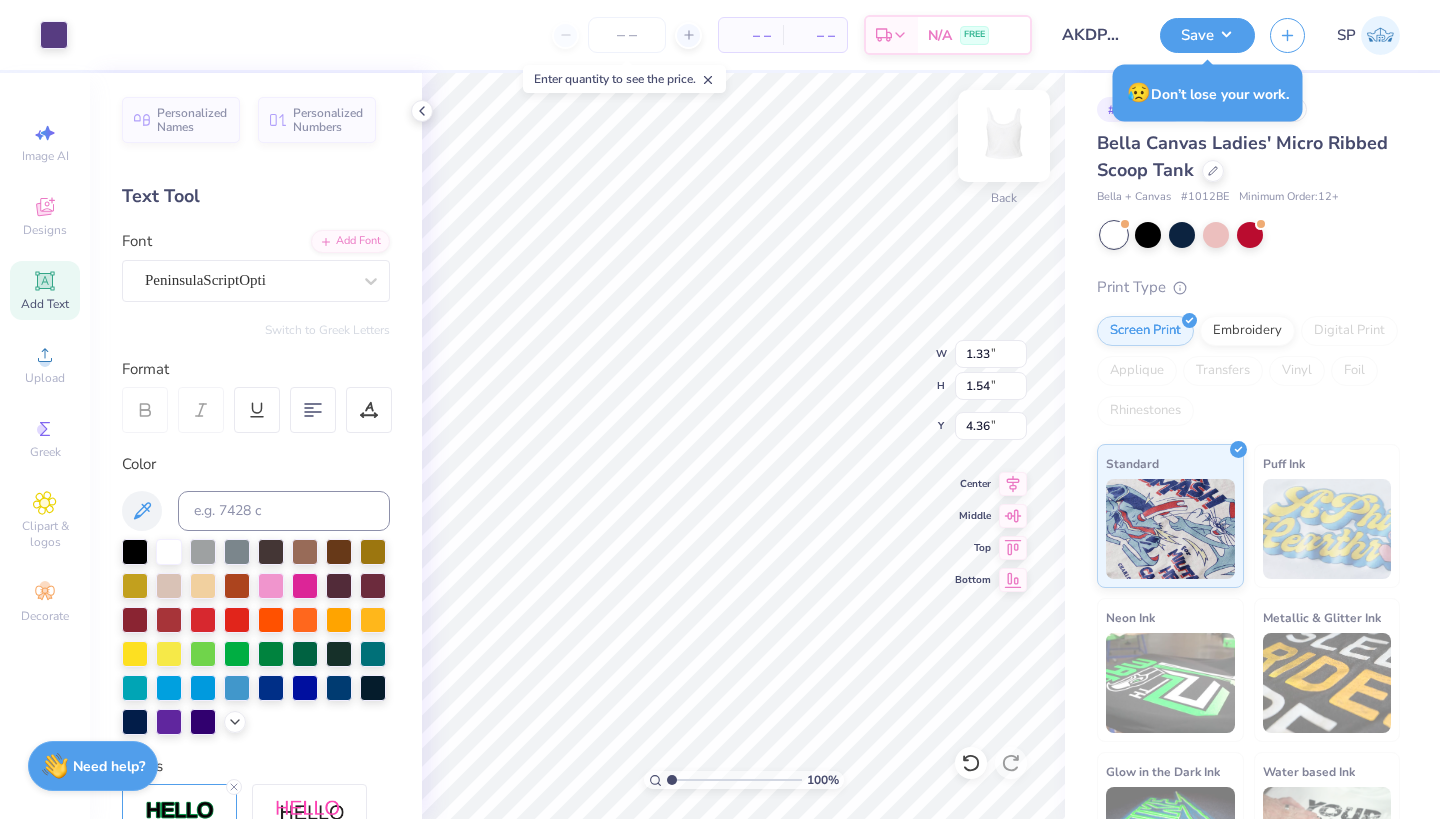 type on "2.48" 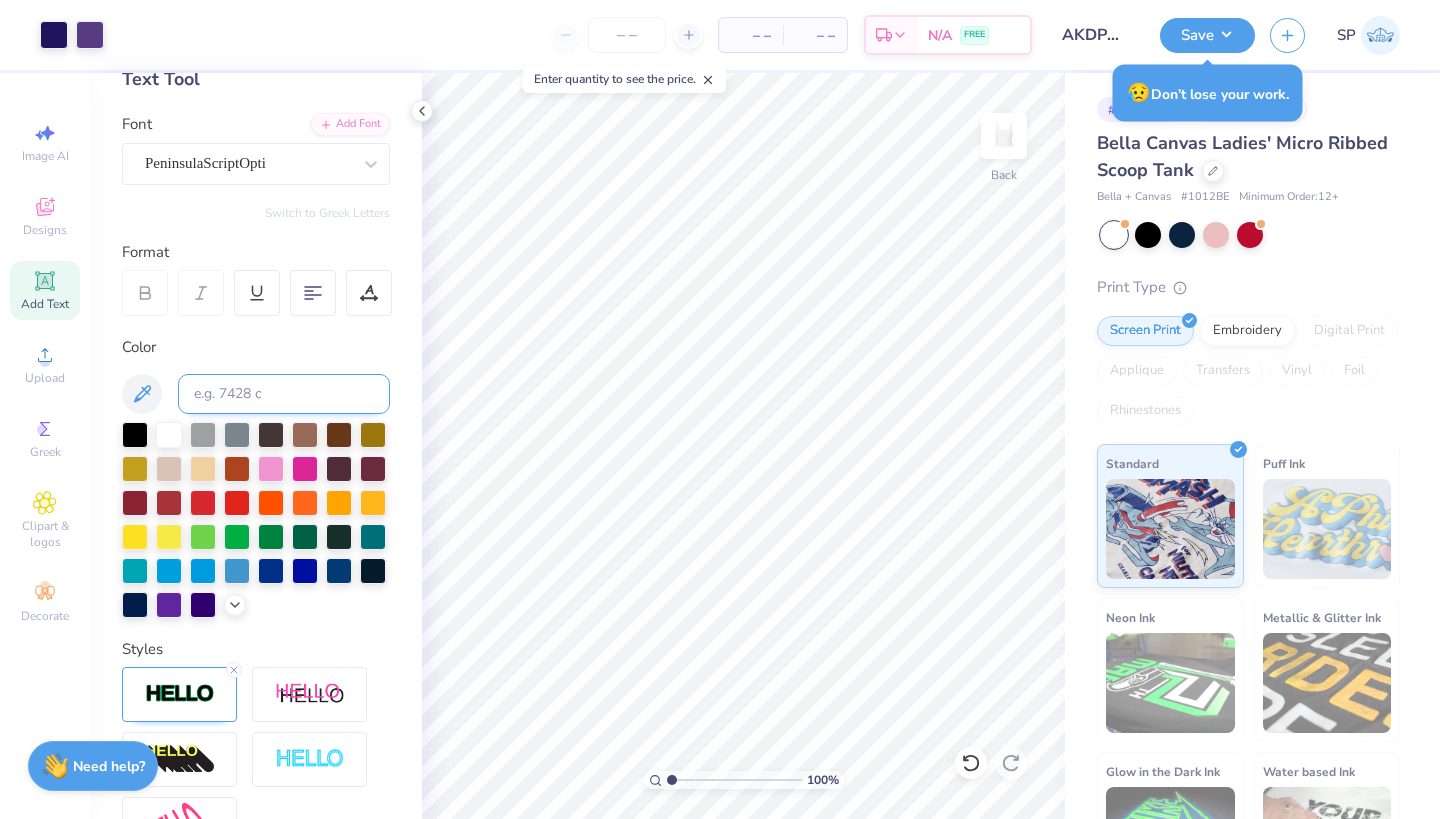 scroll, scrollTop: 228, scrollLeft: 0, axis: vertical 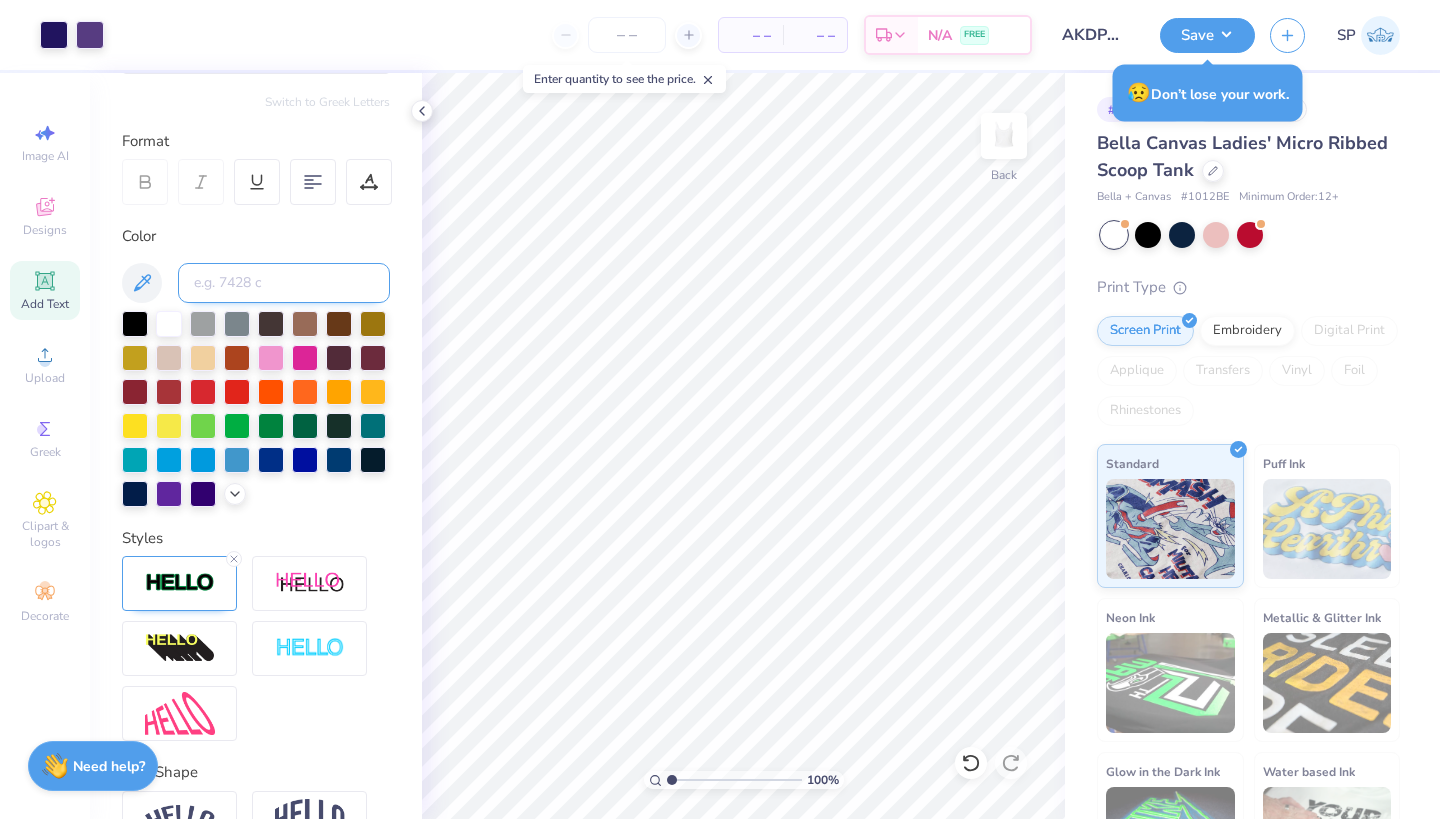 click at bounding box center [284, 283] 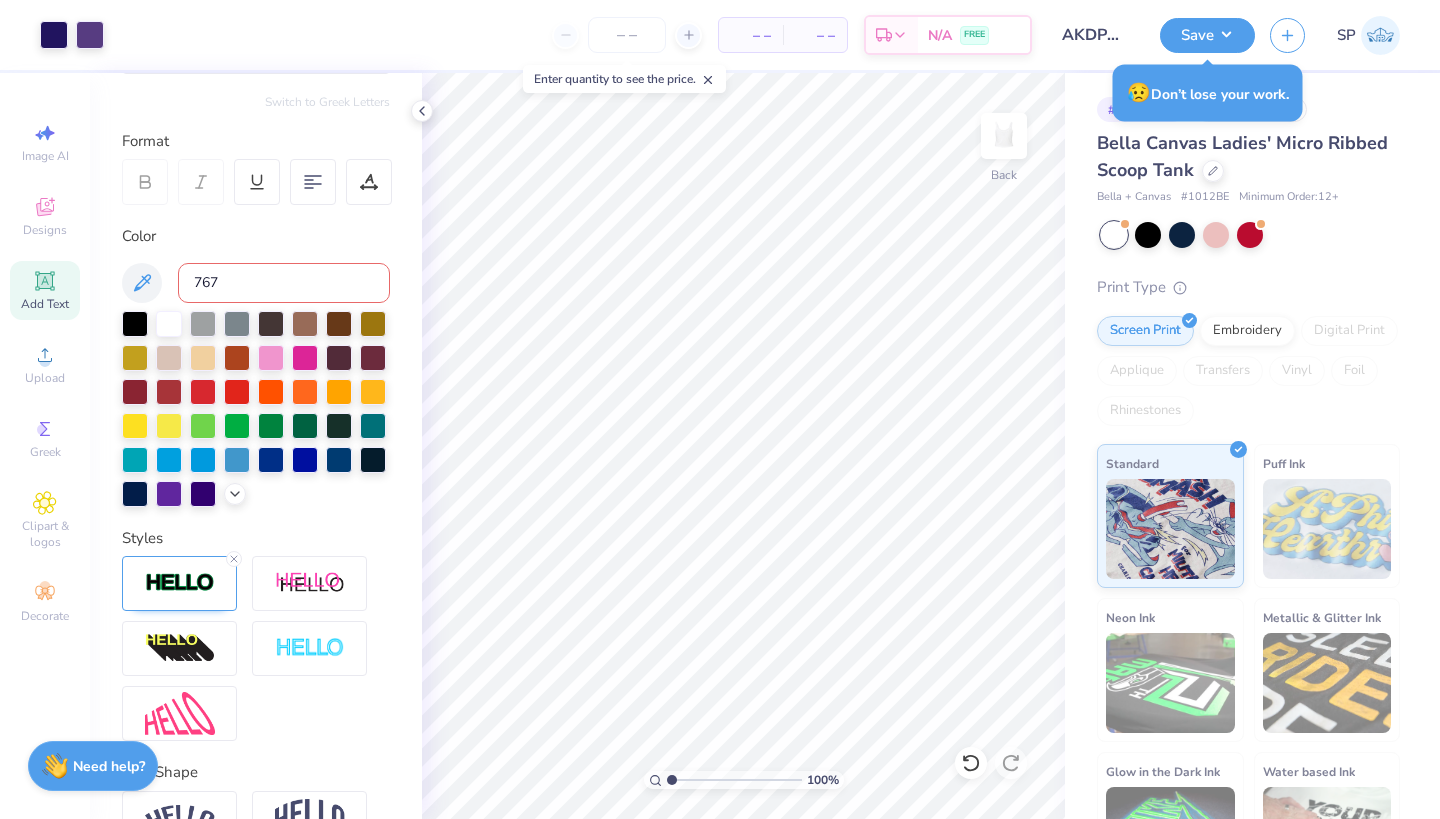 type on "7679" 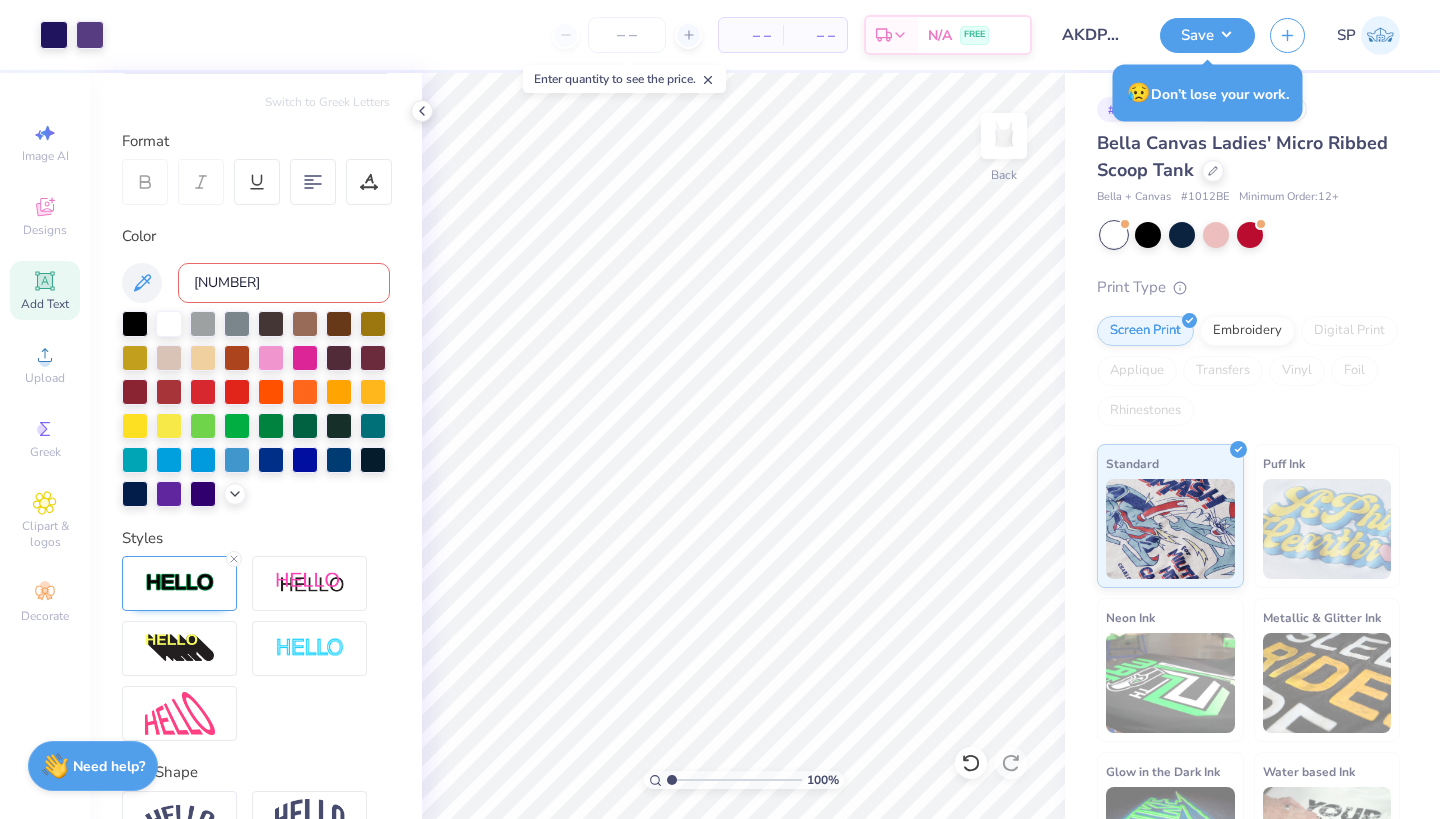 type 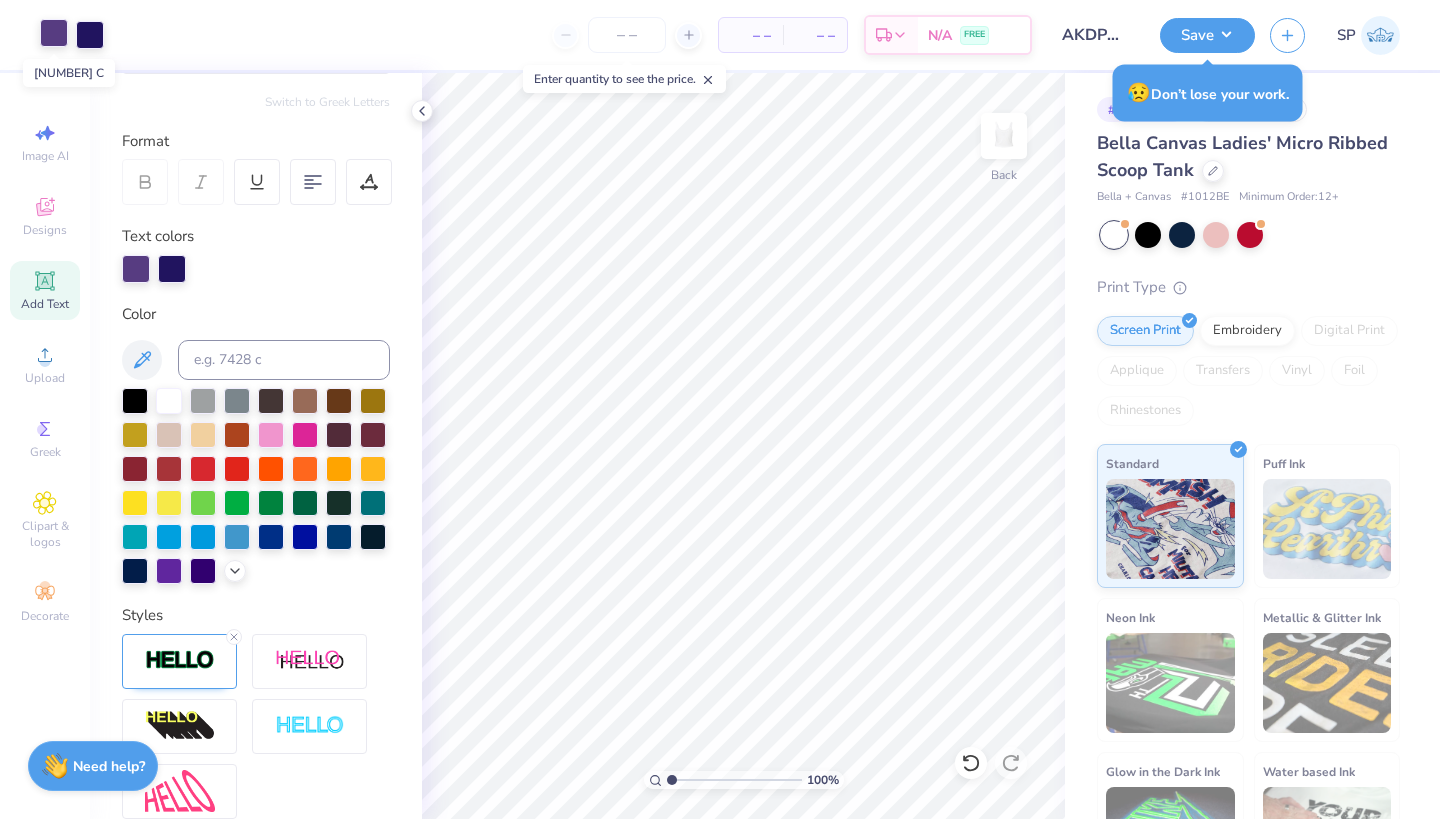 click at bounding box center (54, 33) 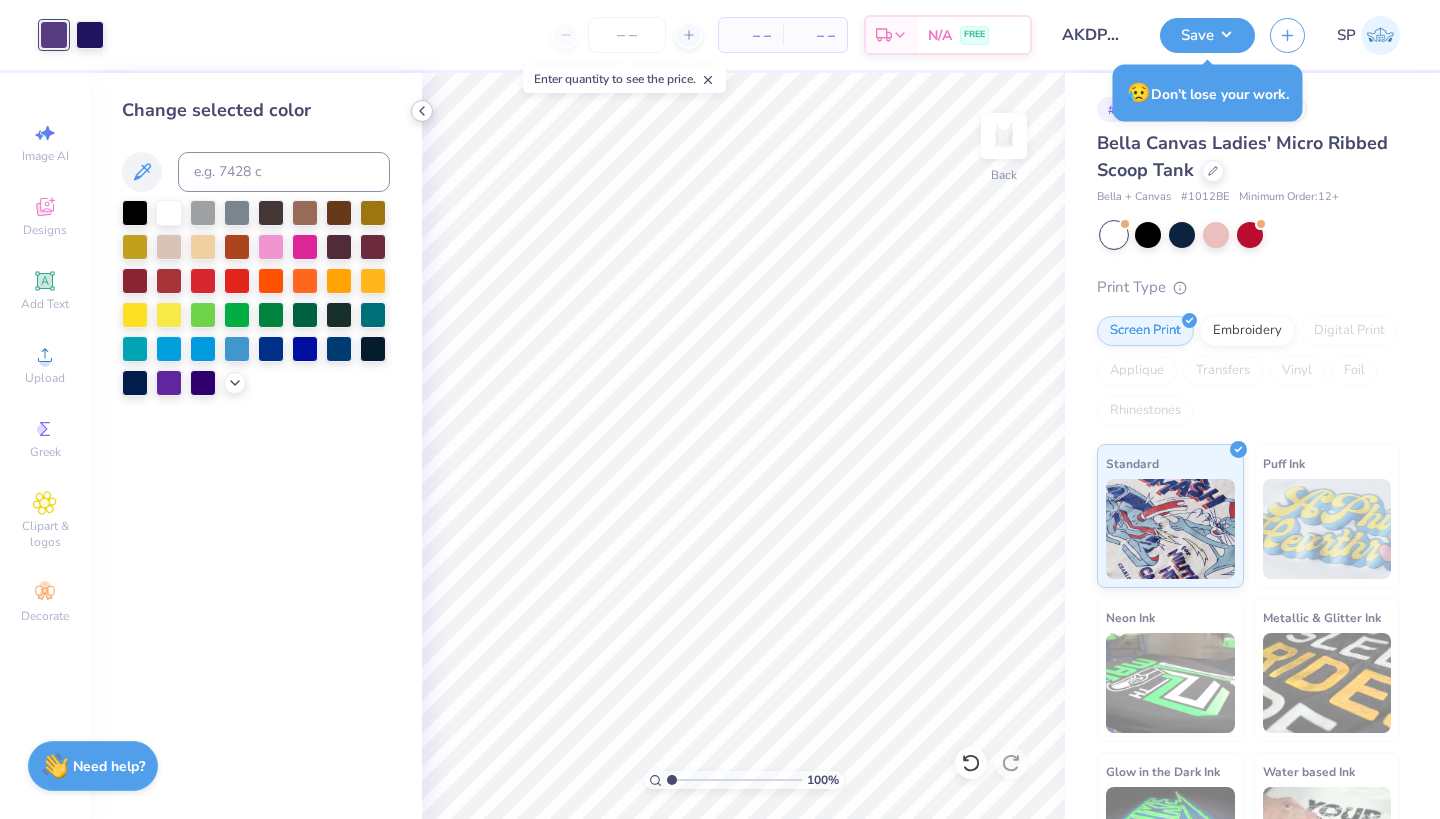 click 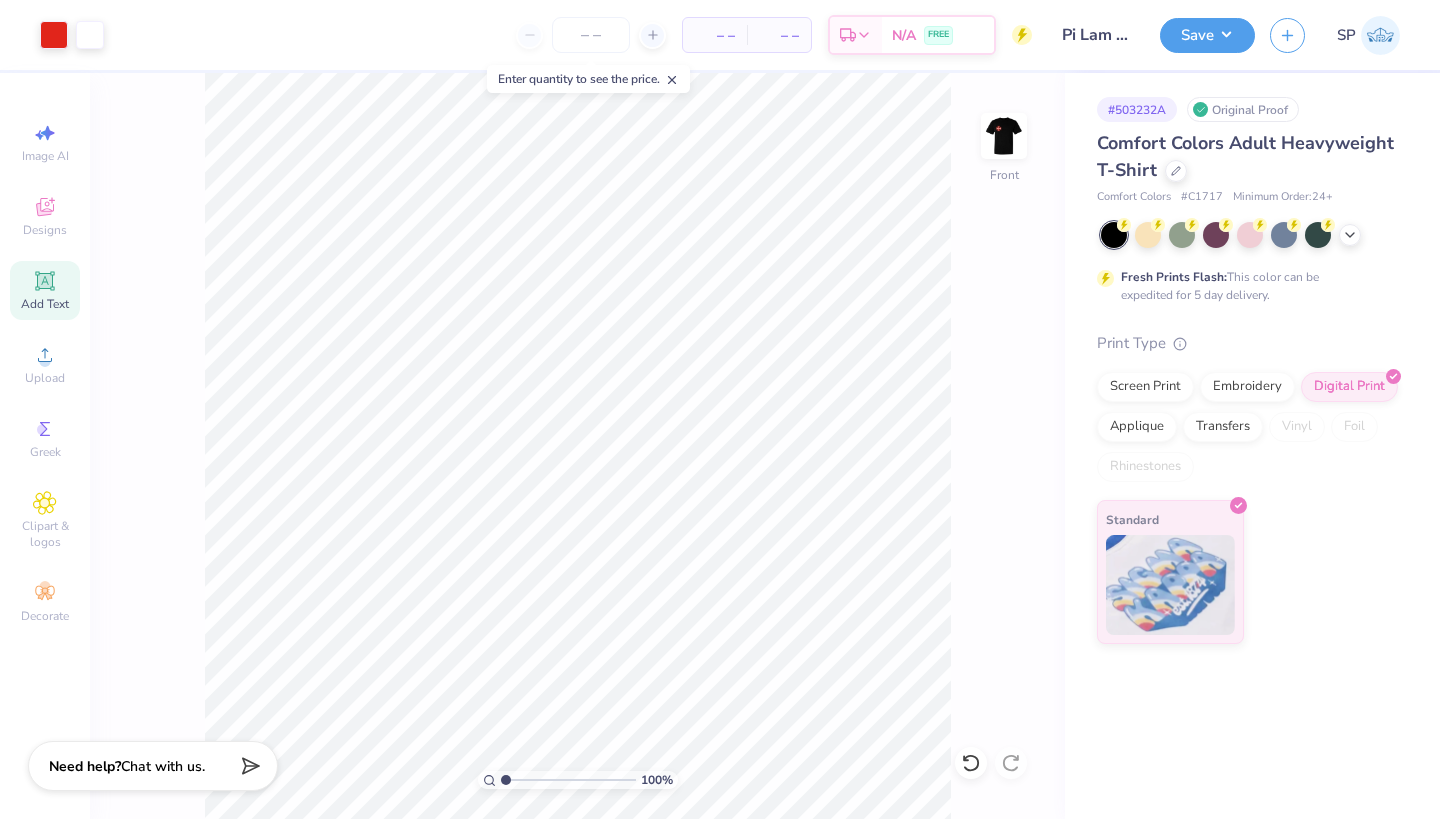 scroll, scrollTop: 0, scrollLeft: 0, axis: both 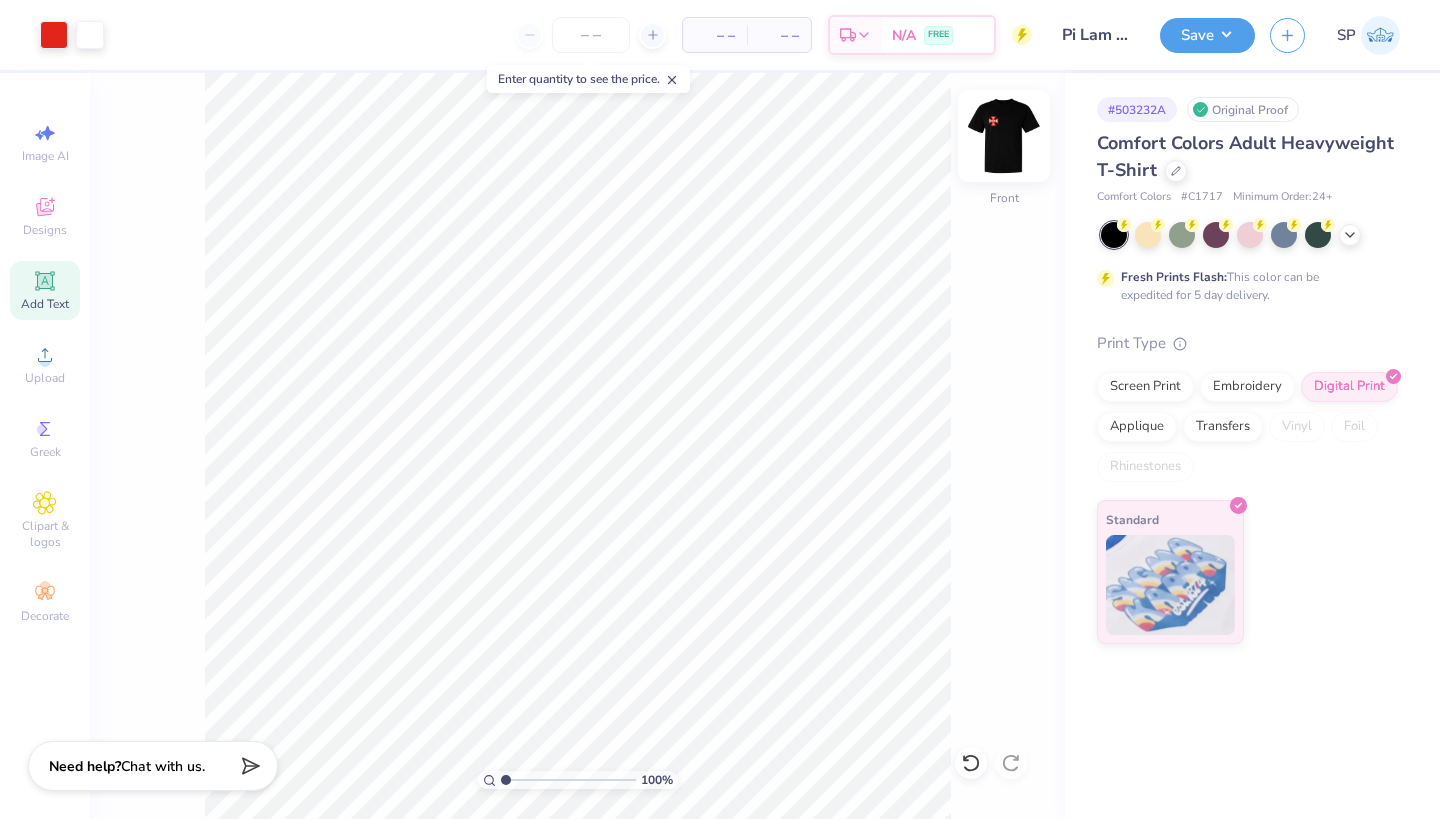 click at bounding box center (1004, 136) 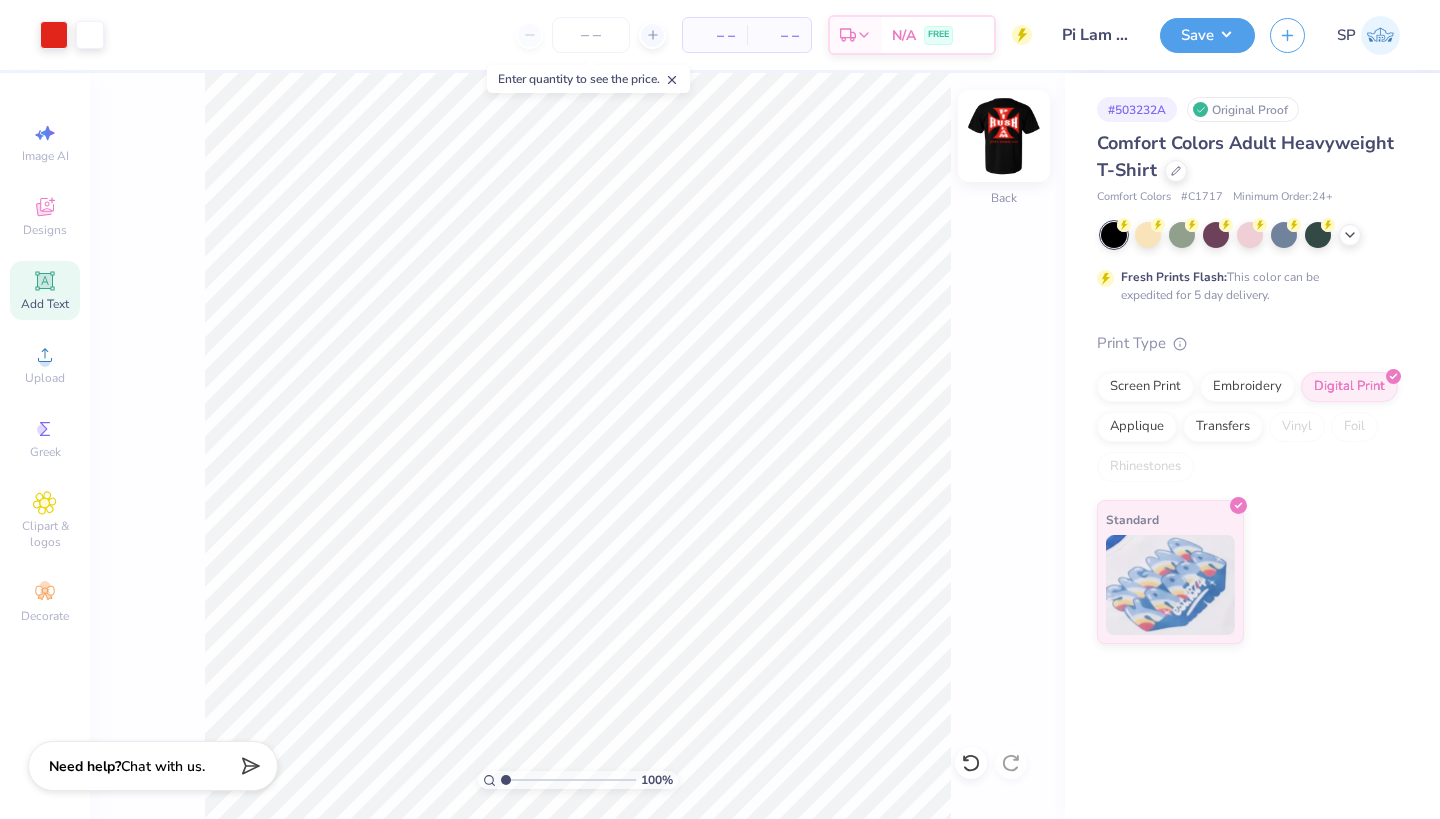 click at bounding box center (1004, 136) 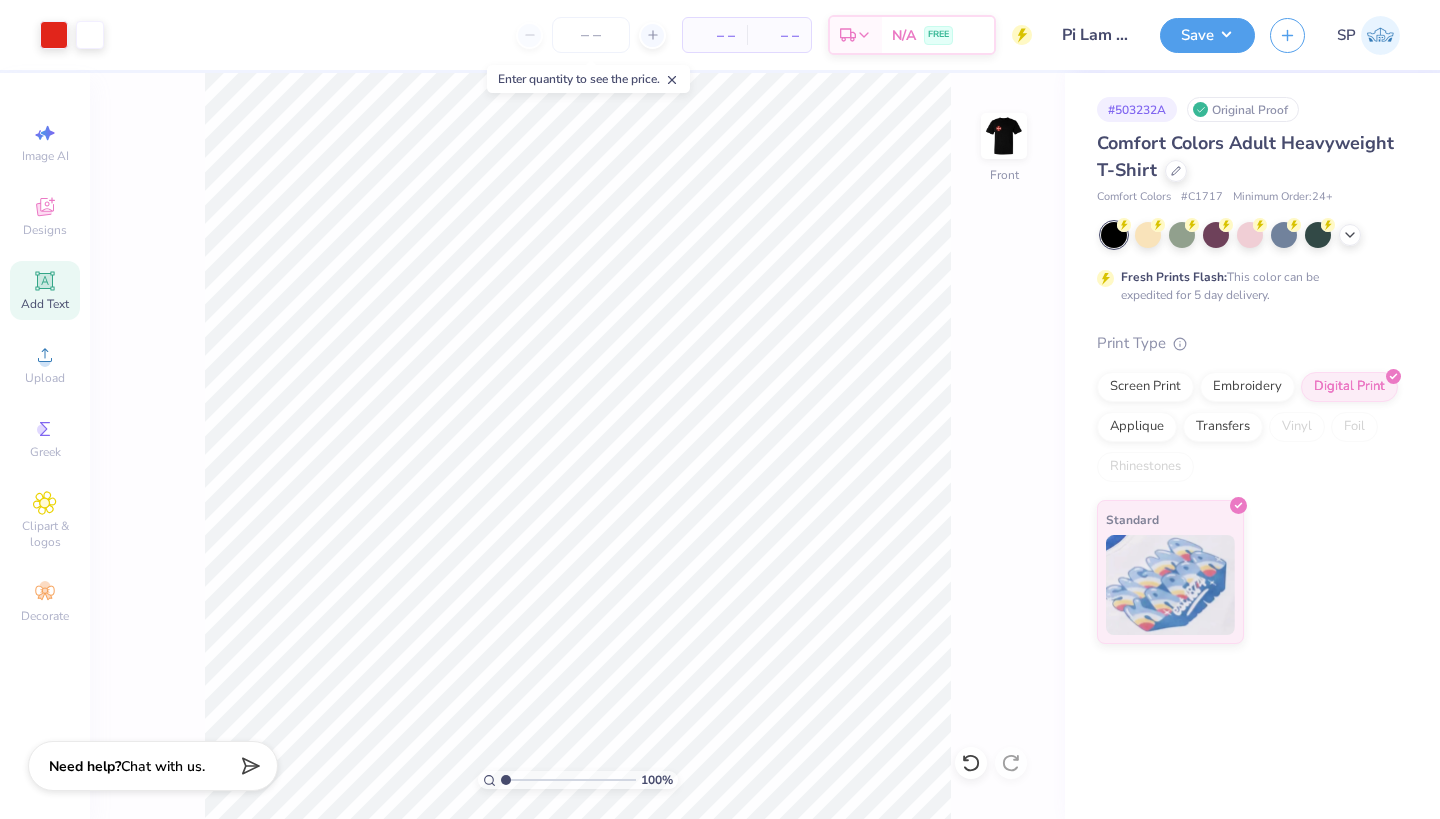 drag, startPoint x: 1039, startPoint y: 471, endPoint x: 1028, endPoint y: 480, distance: 14.21267 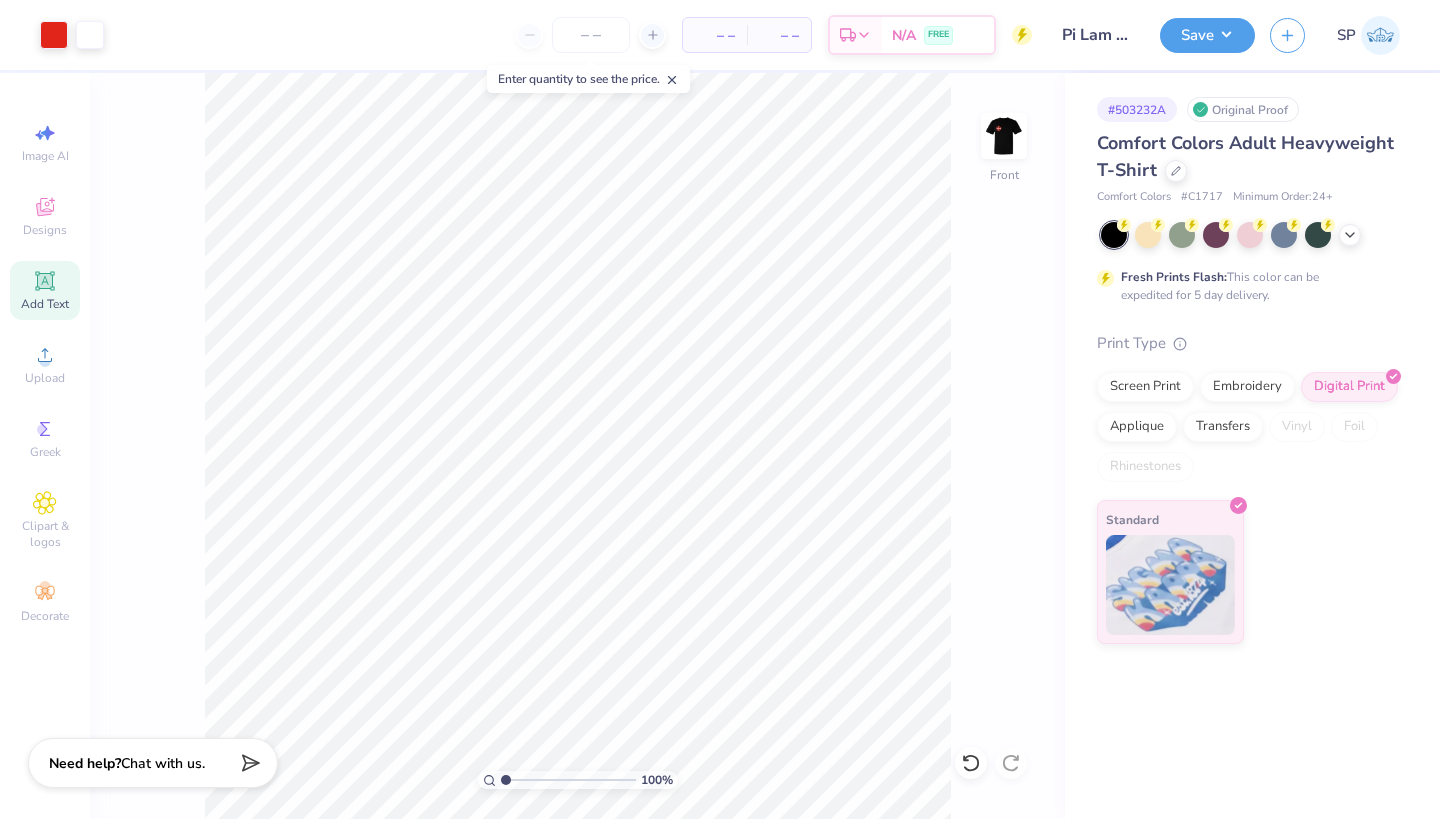 click on "Need help?" at bounding box center (85, 763) 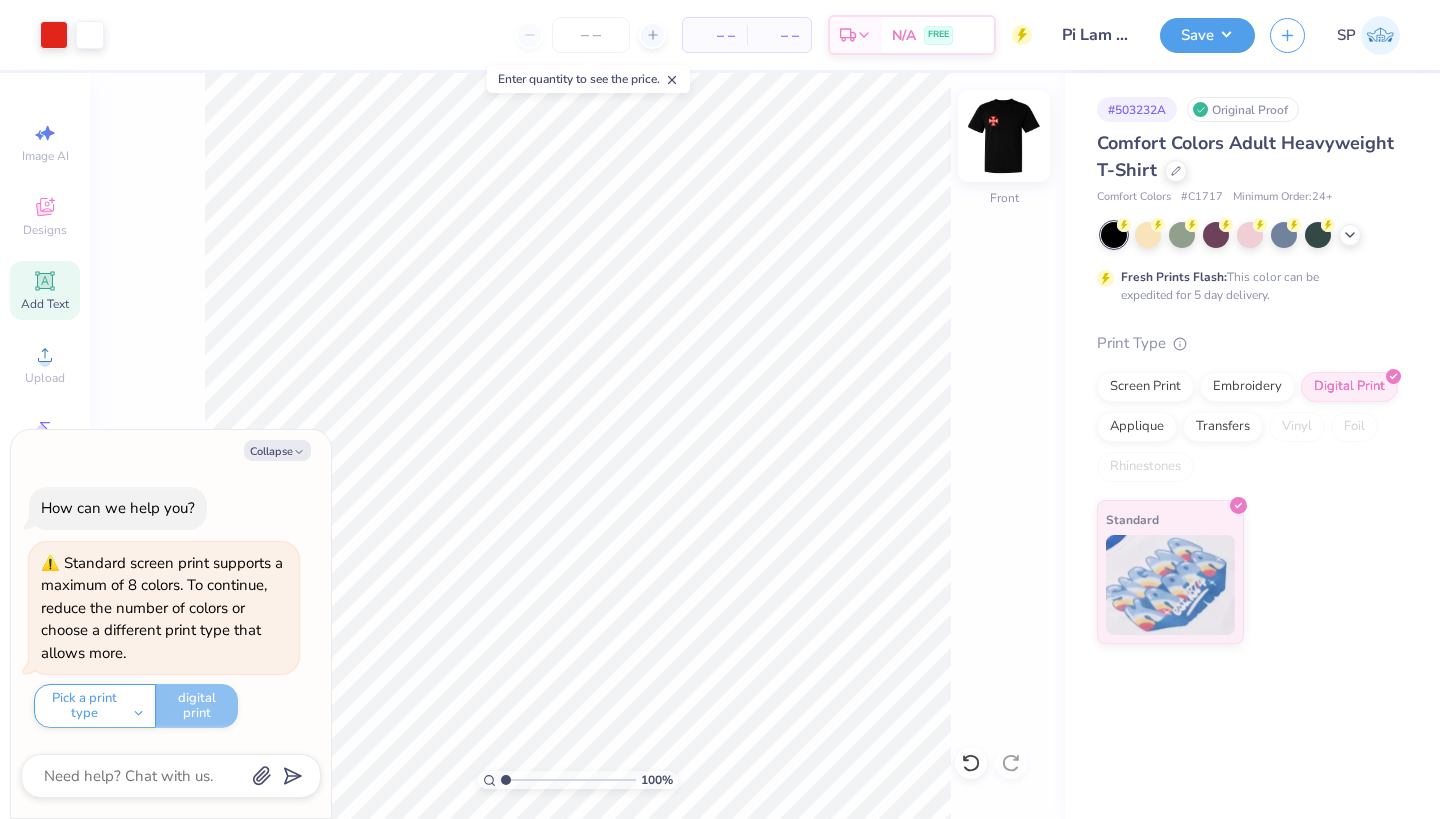 click at bounding box center (1004, 136) 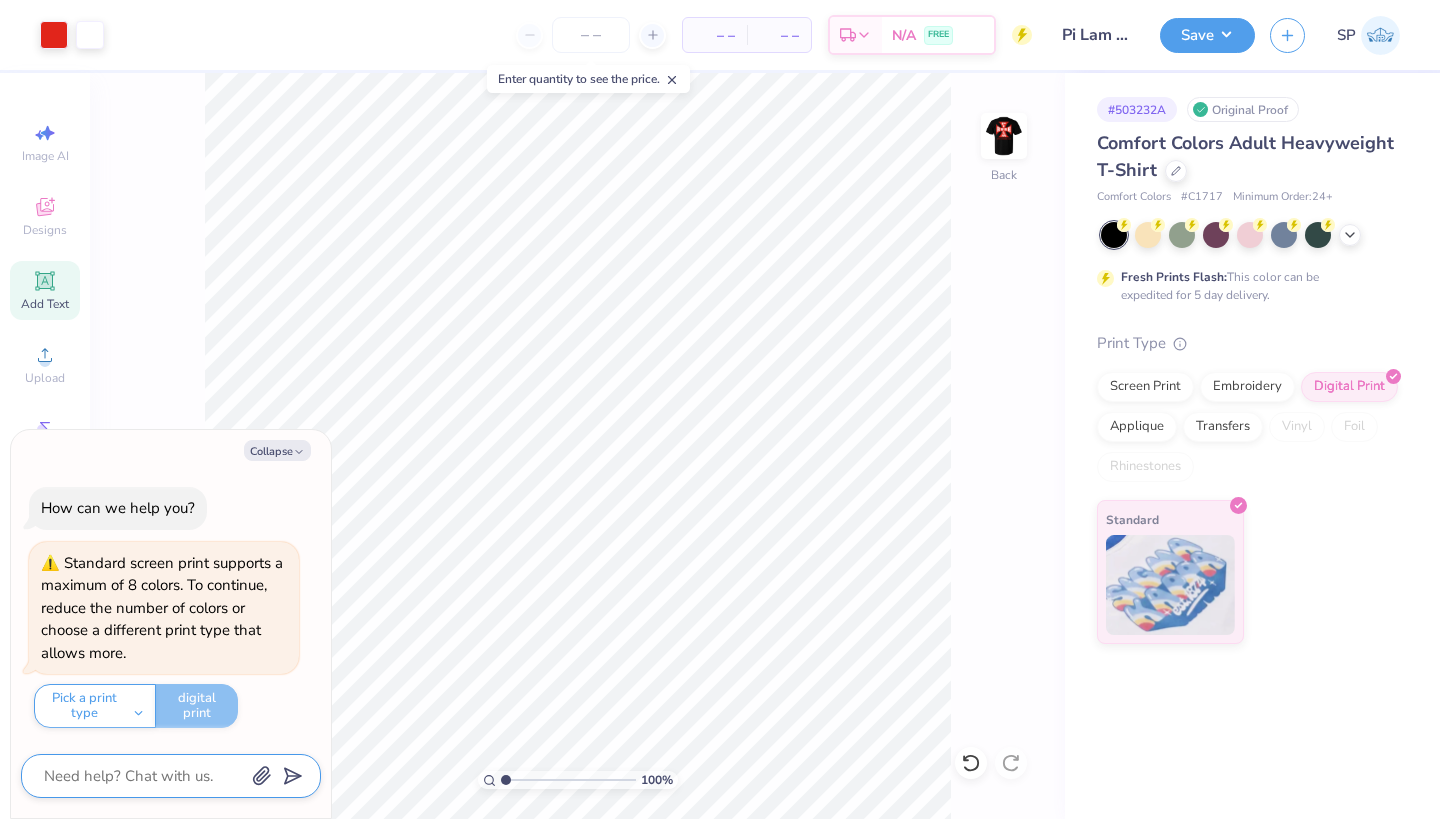click at bounding box center [143, 776] 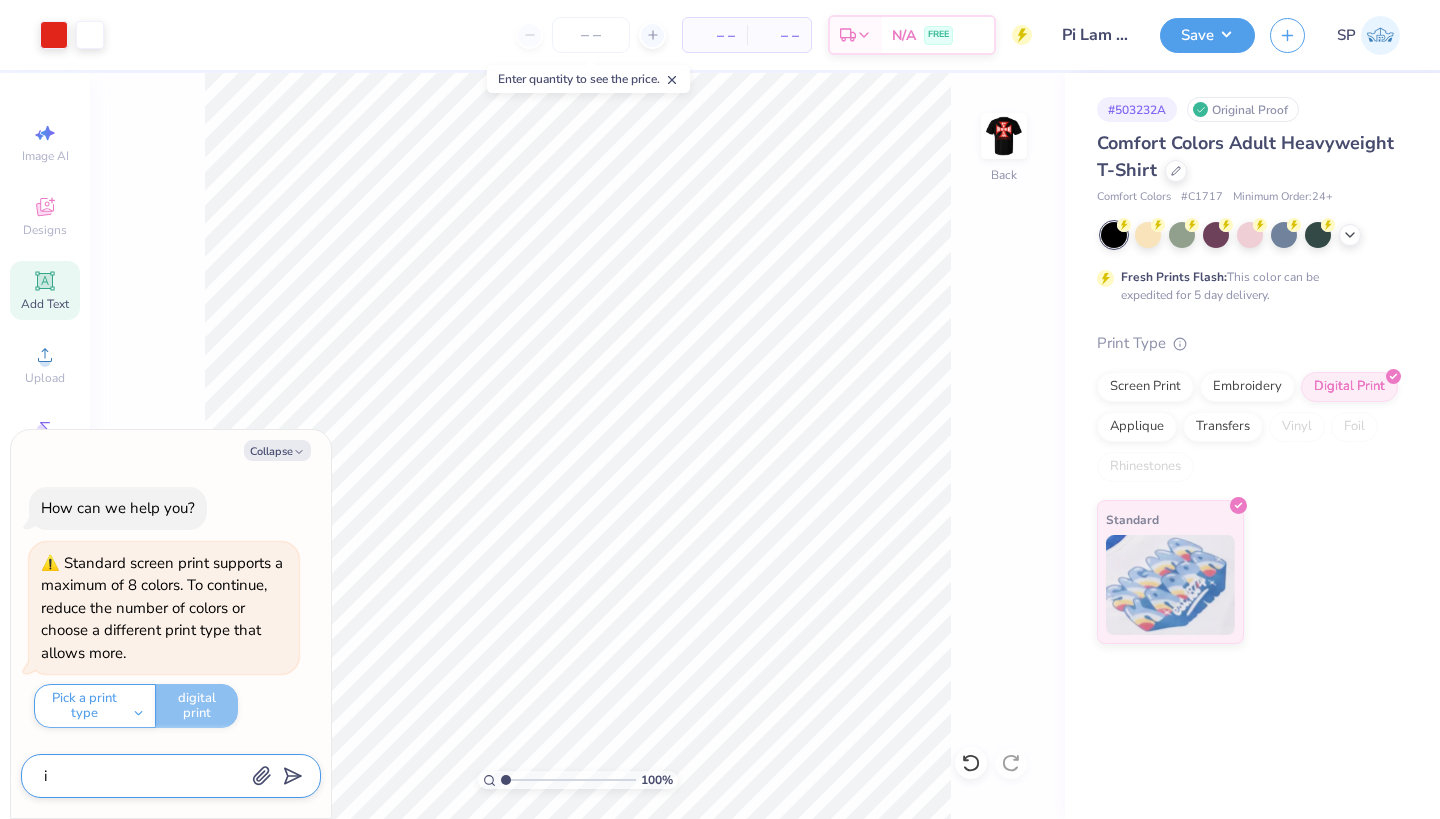 type on "x" 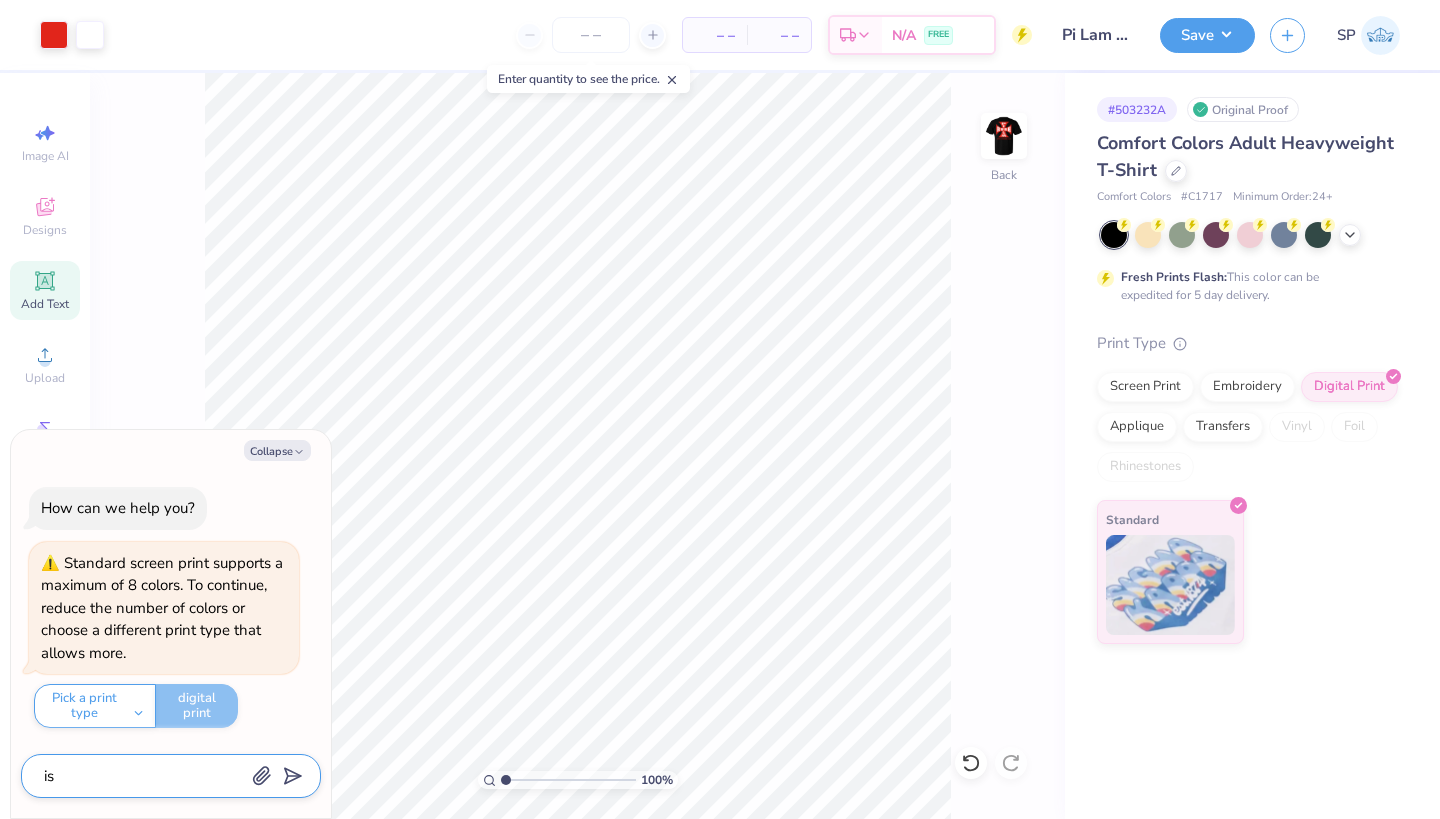 type on "x" 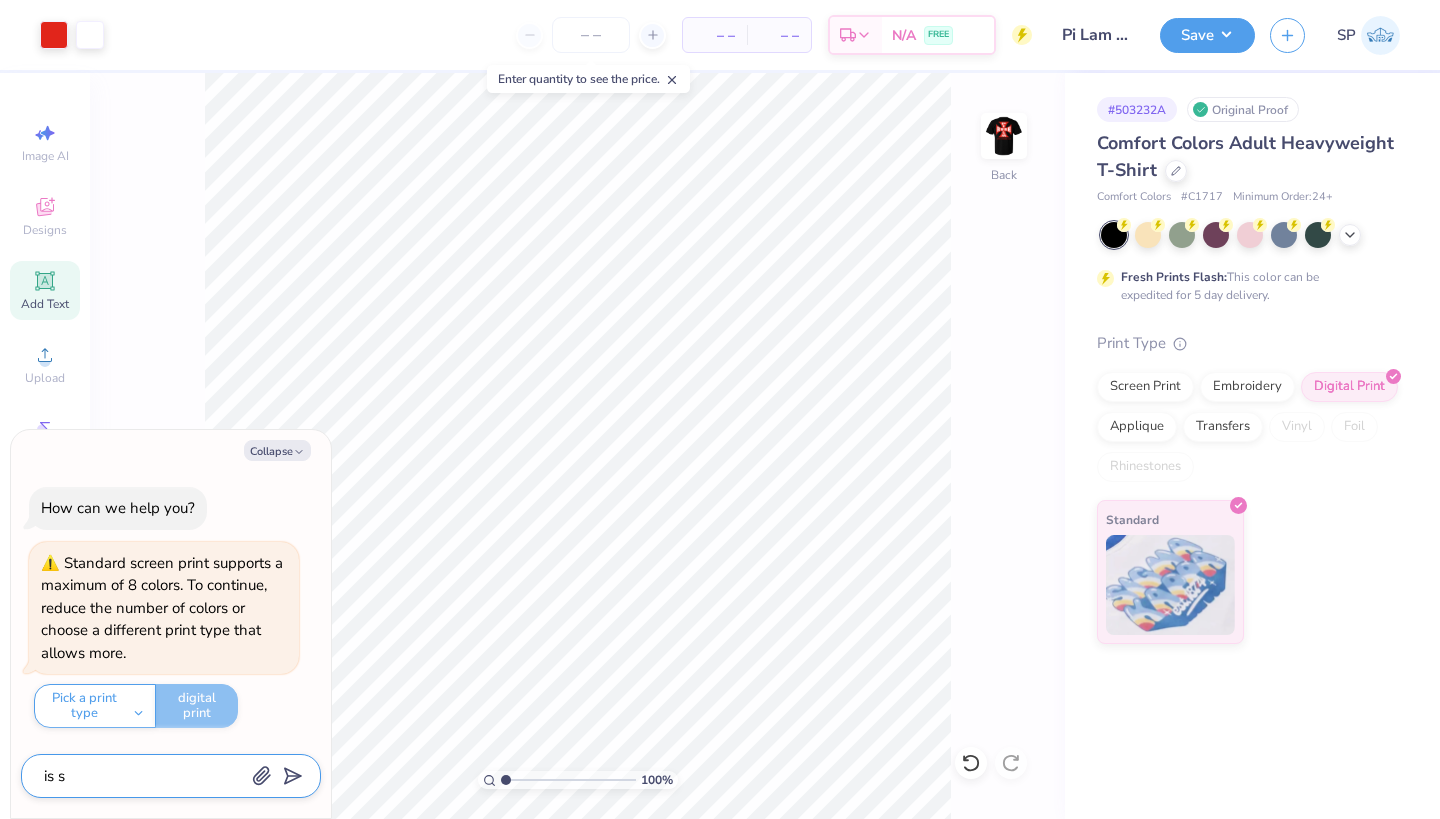 type on "x" 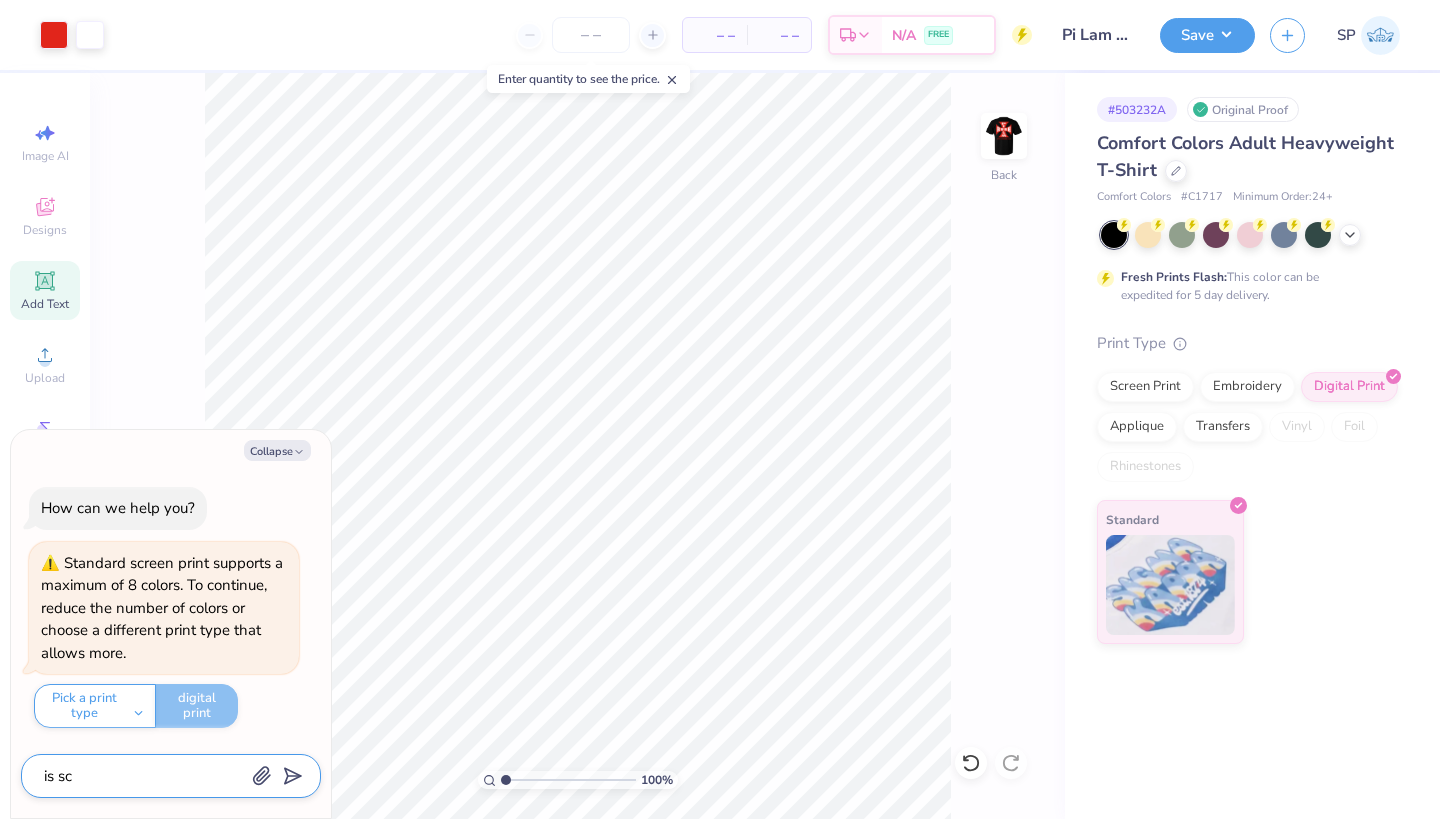 type on "x" 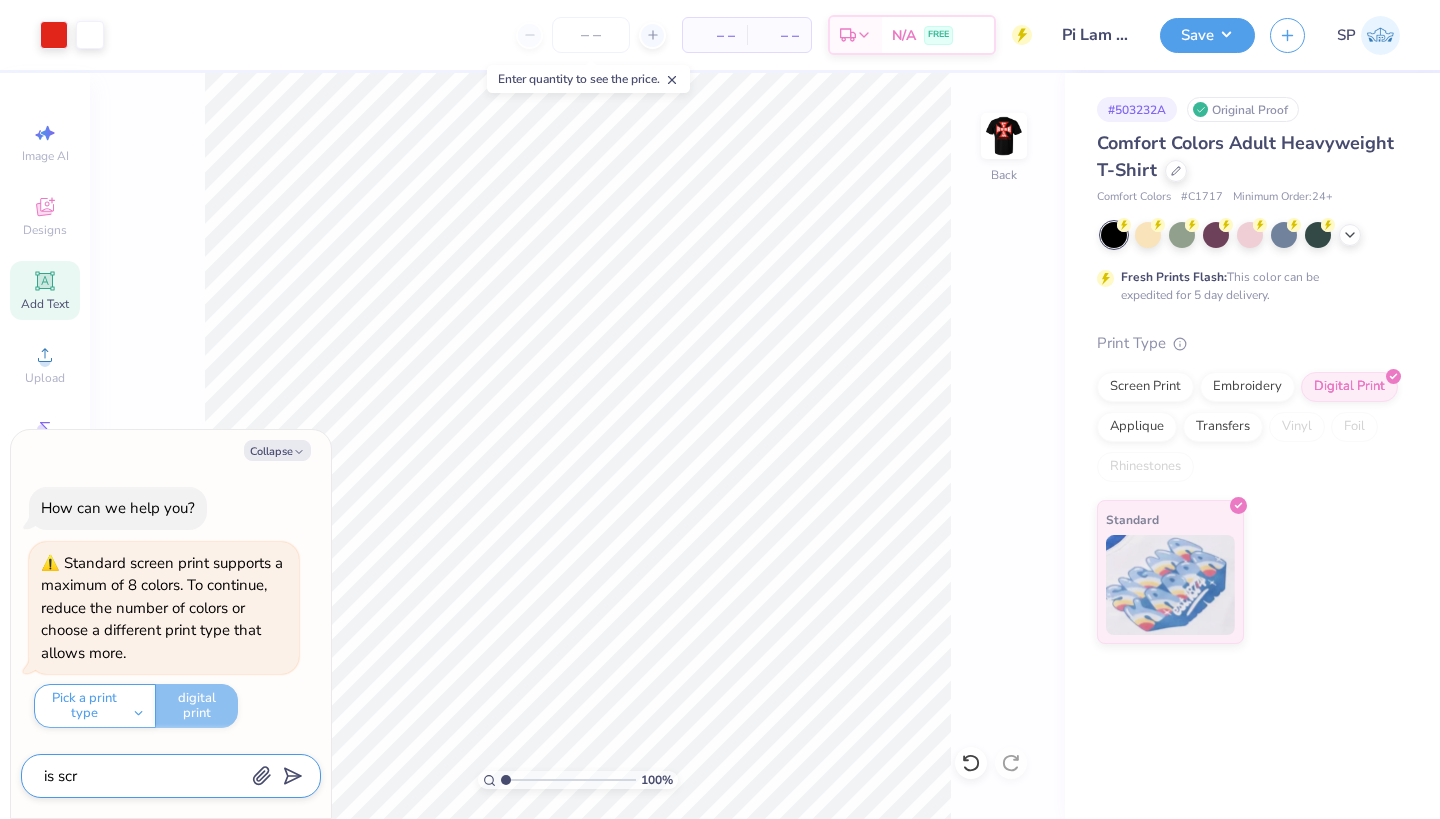 type on "x" 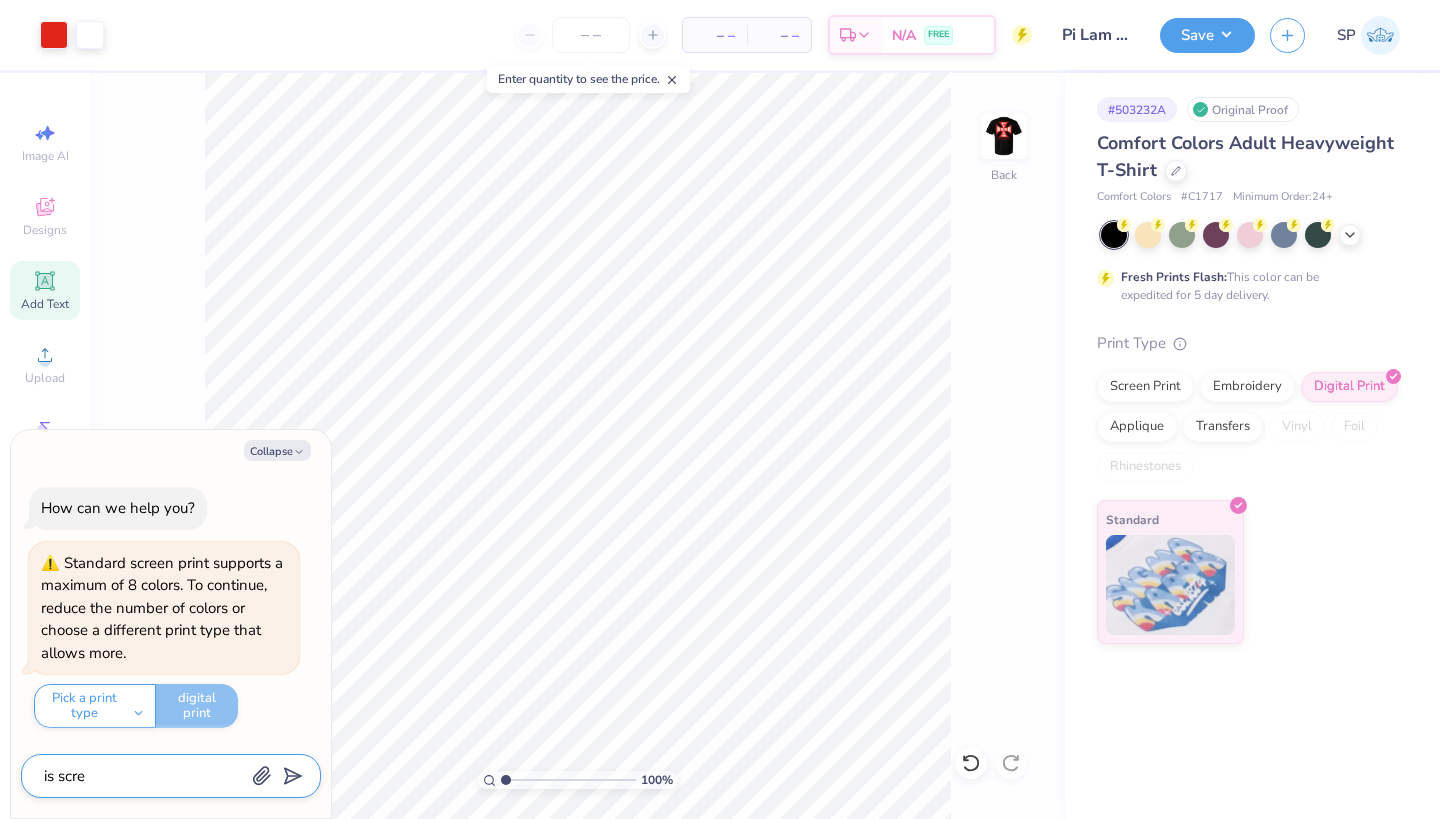 type on "x" 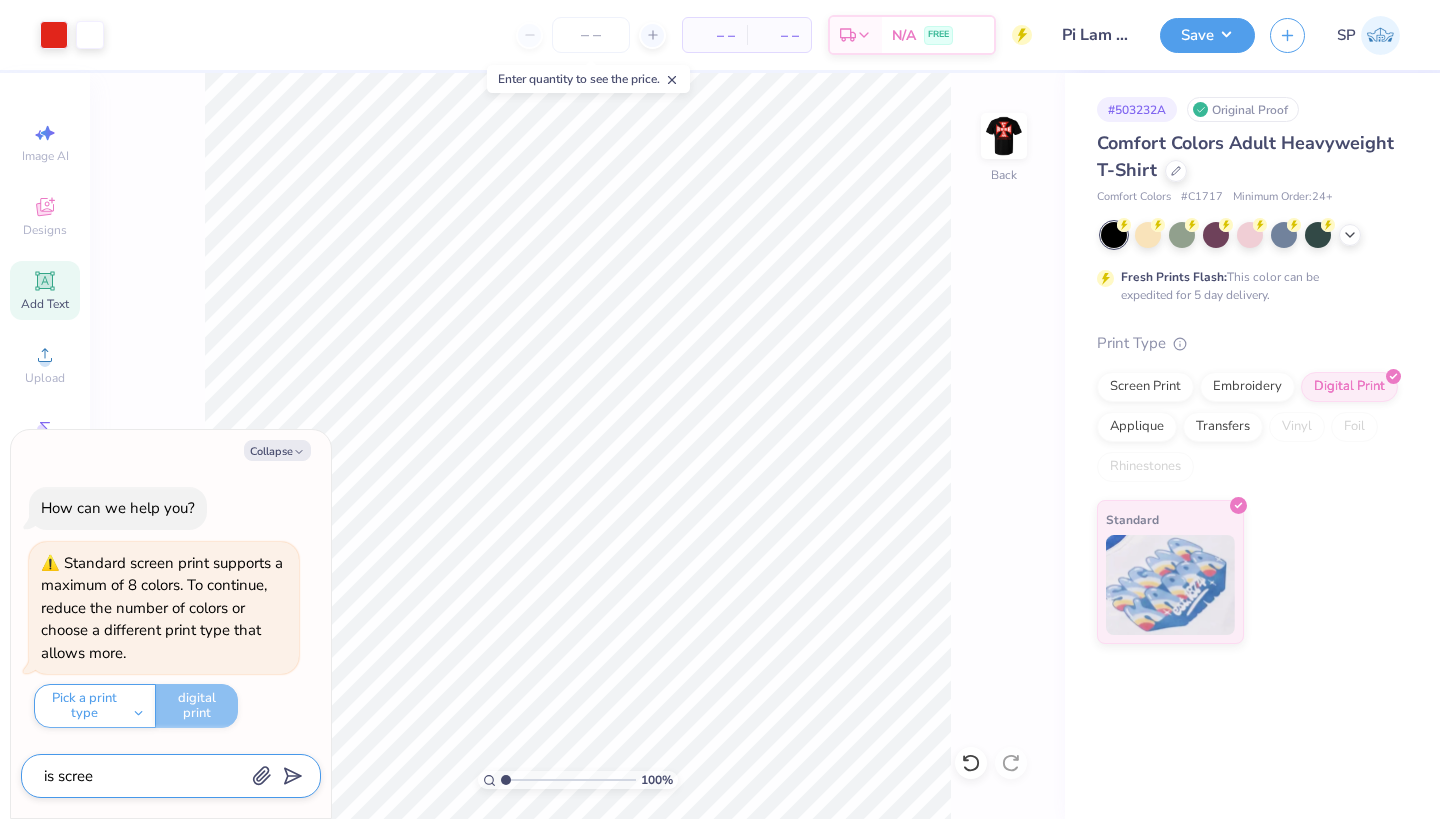 type on "x" 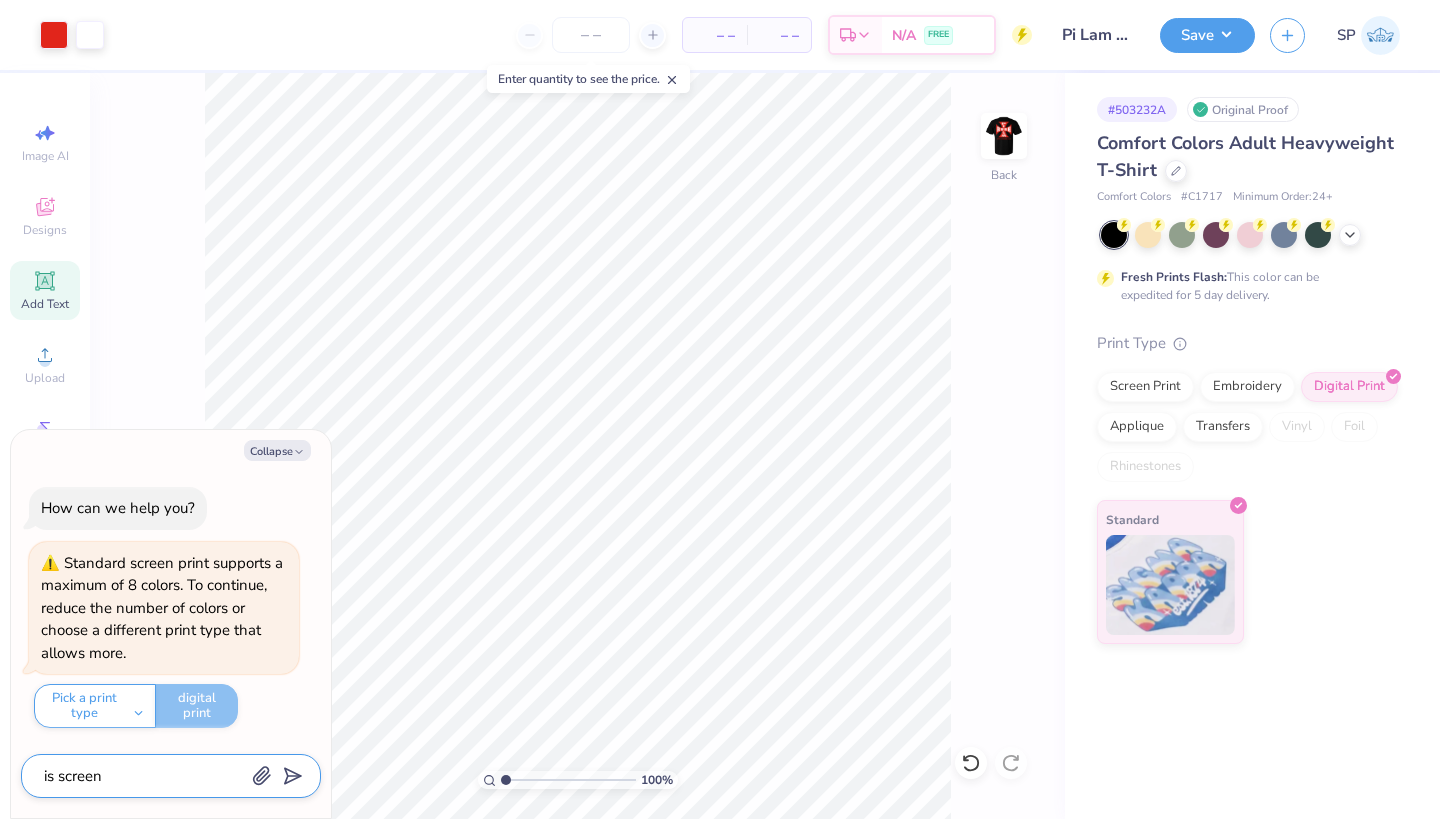 type on "x" 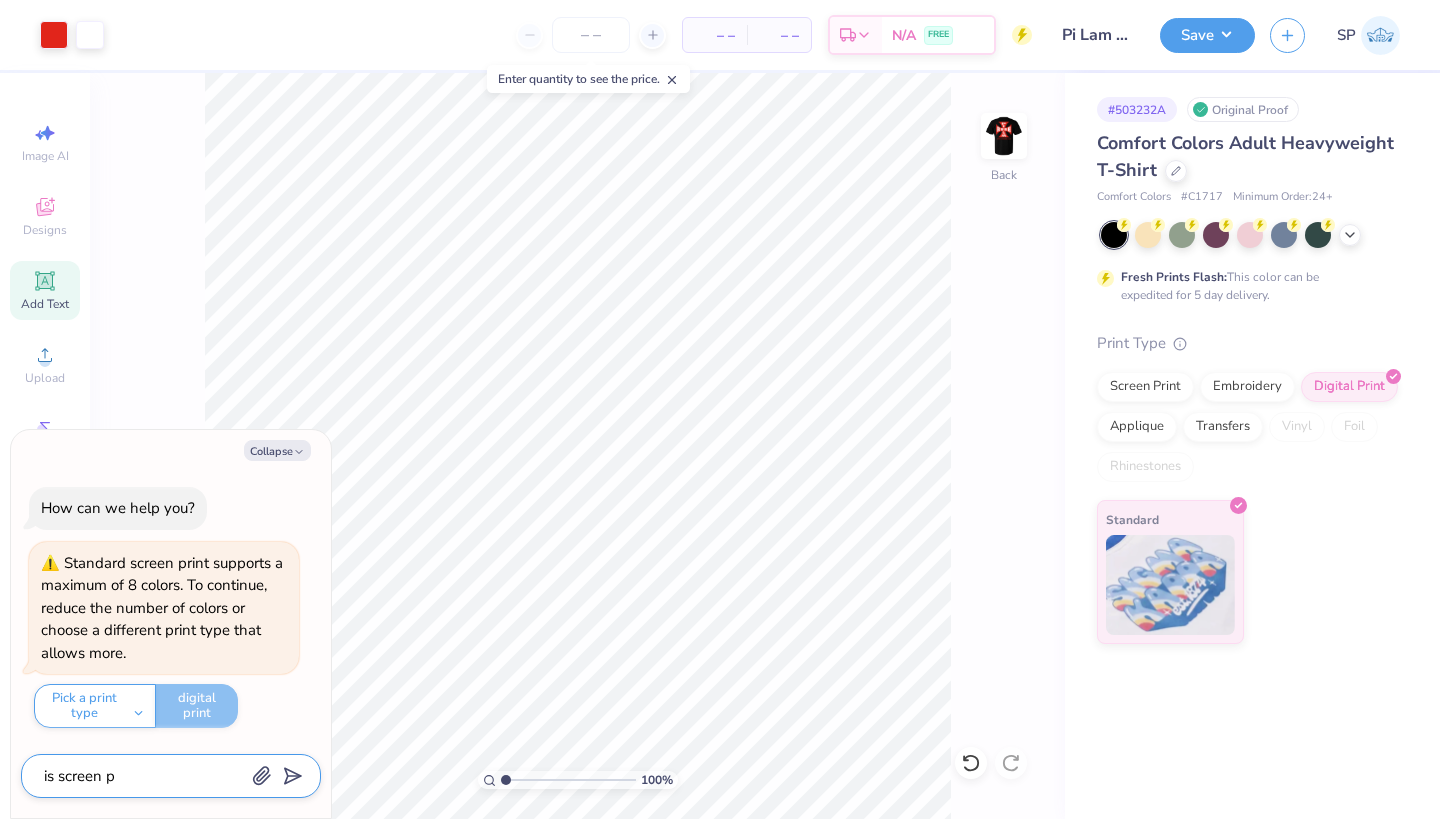 type on "x" 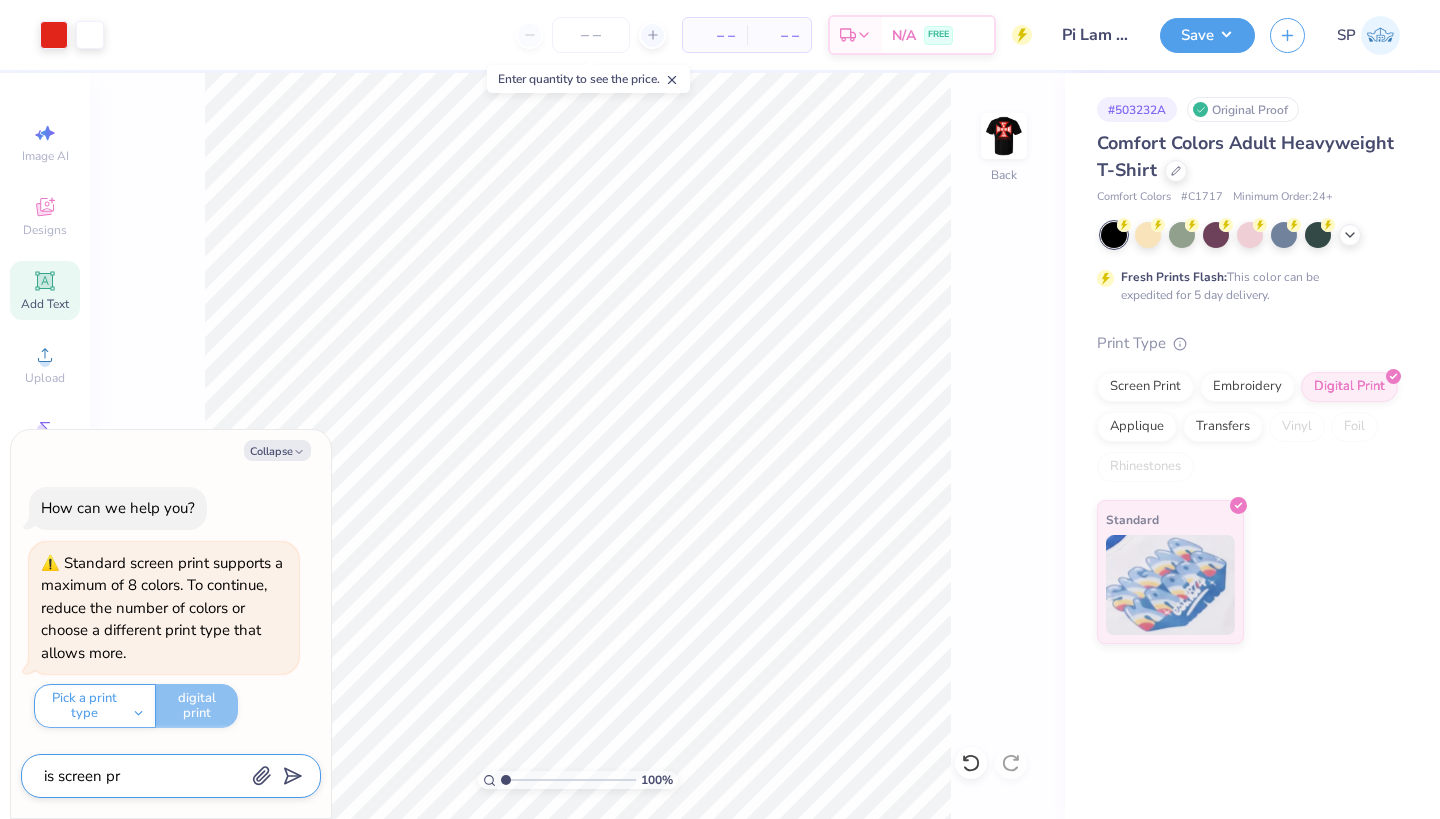type on "x" 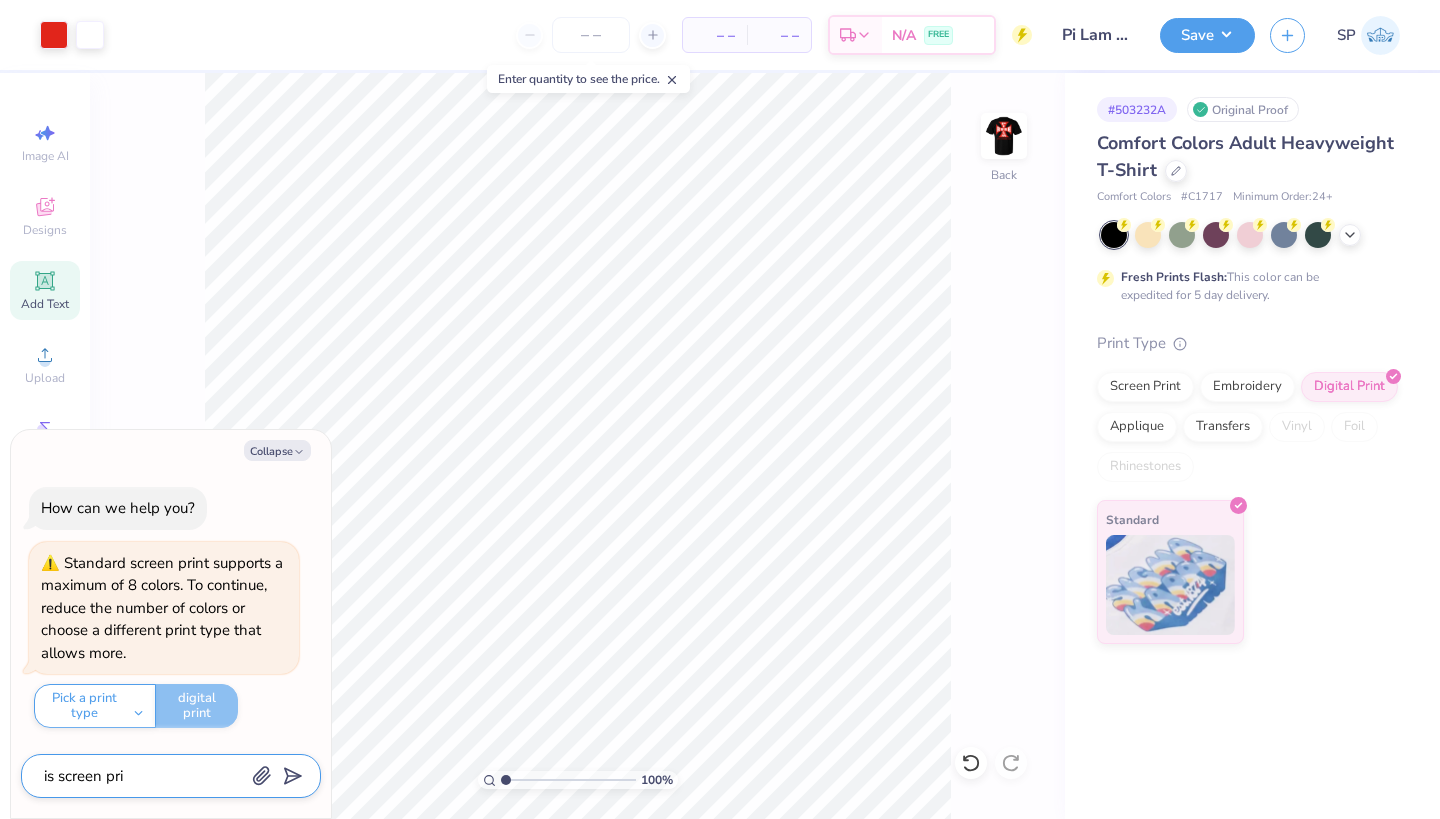 type on "x" 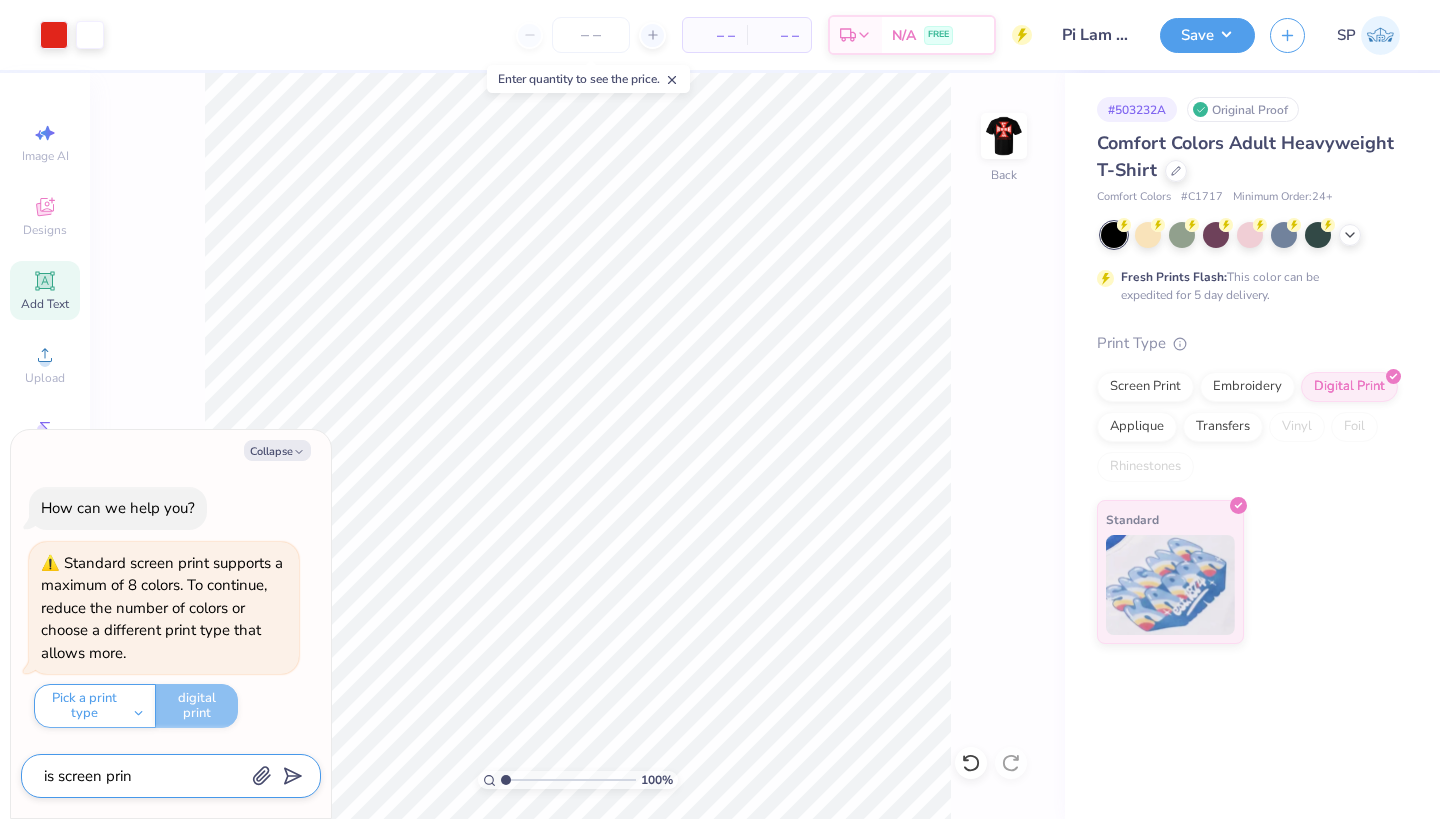 type on "x" 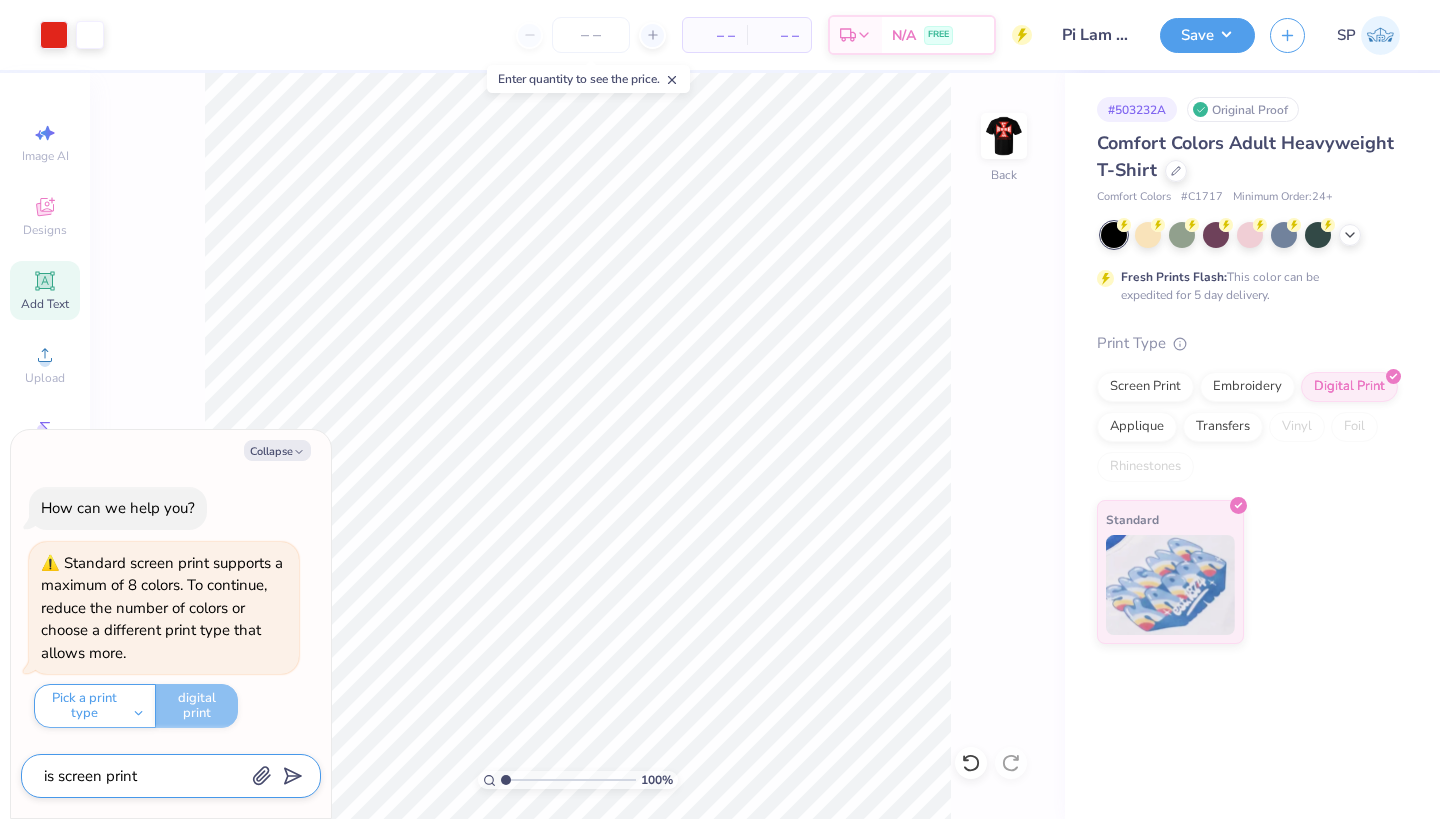 type on "x" 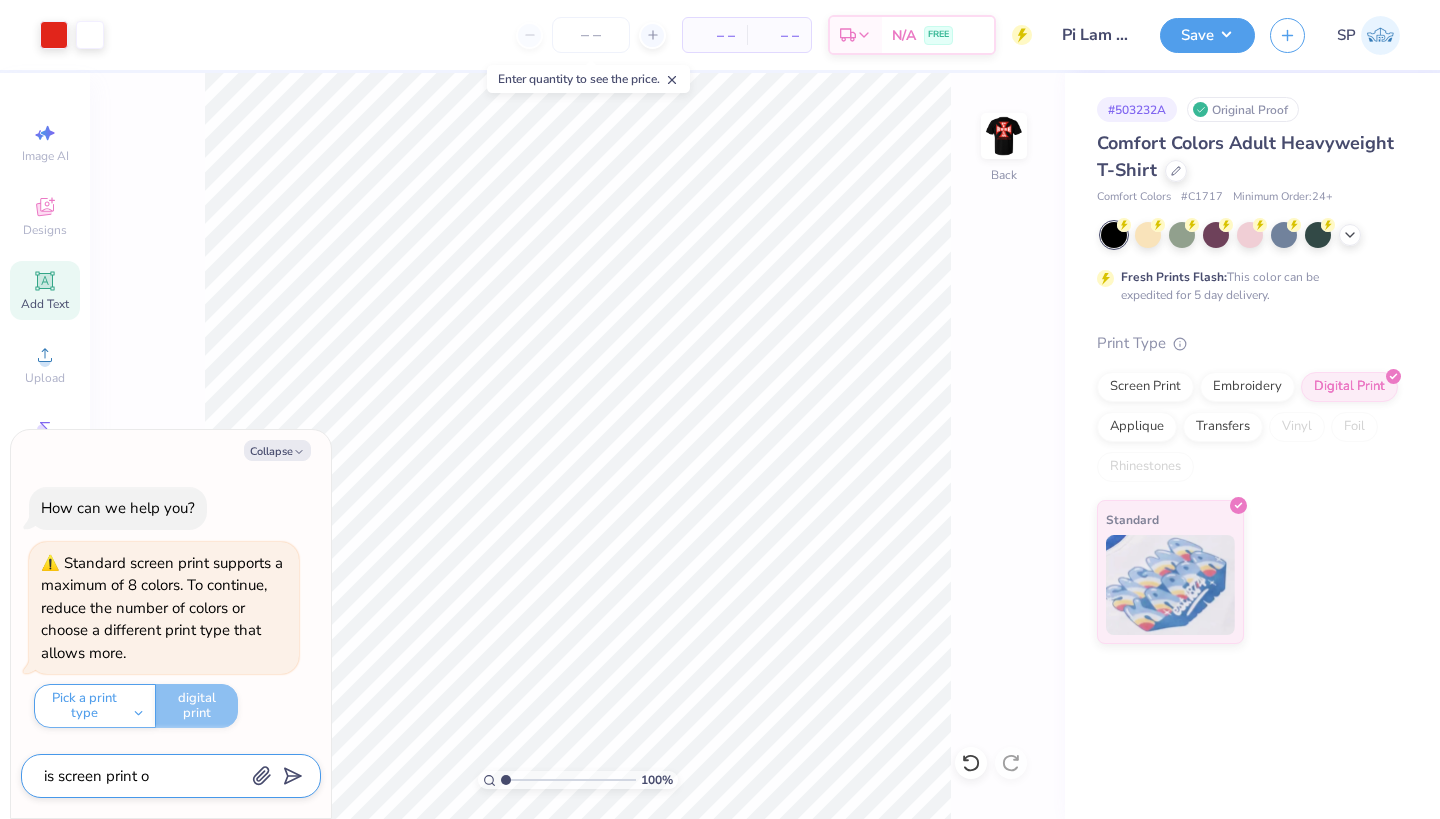 type on "x" 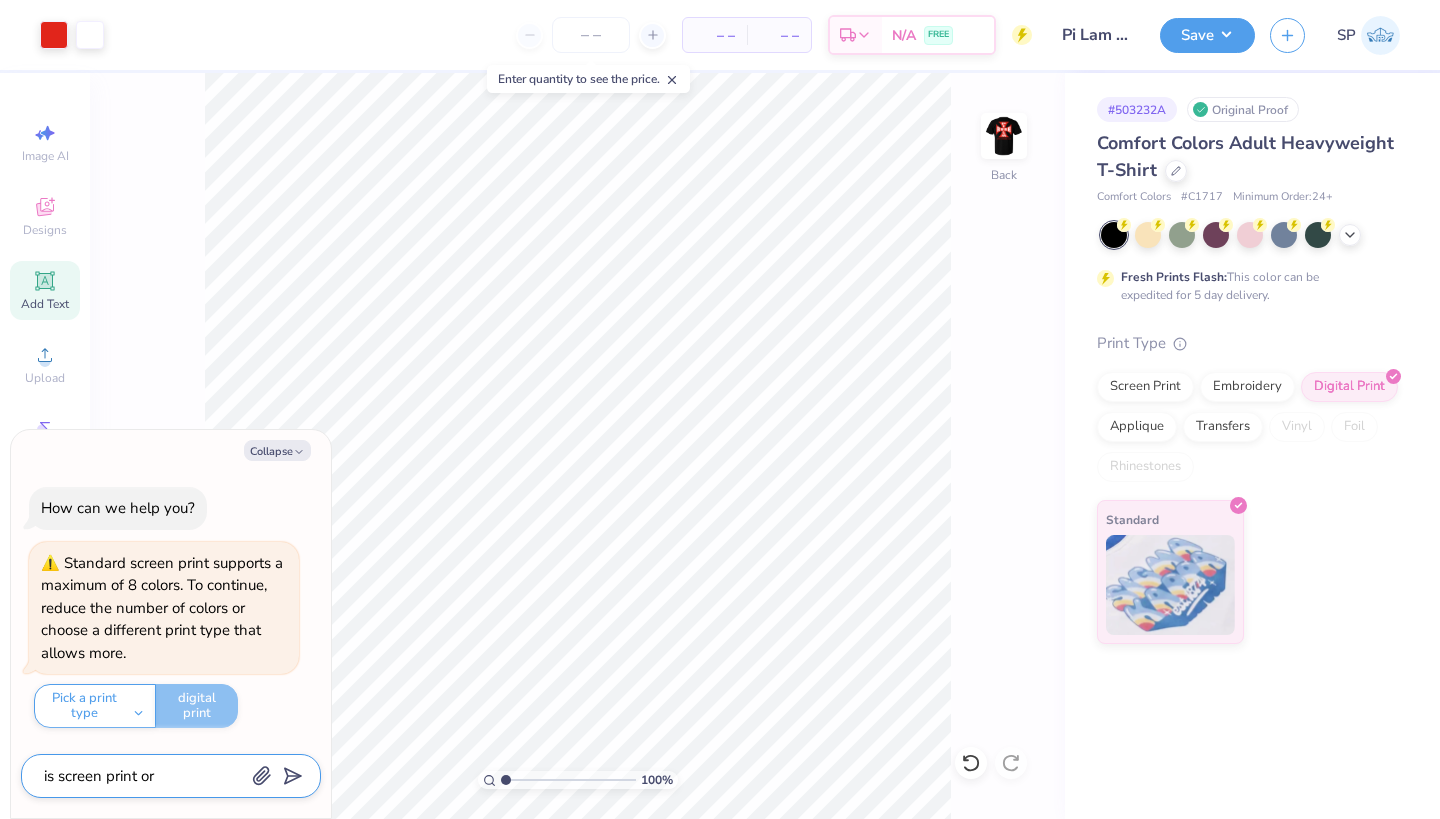 type on "x" 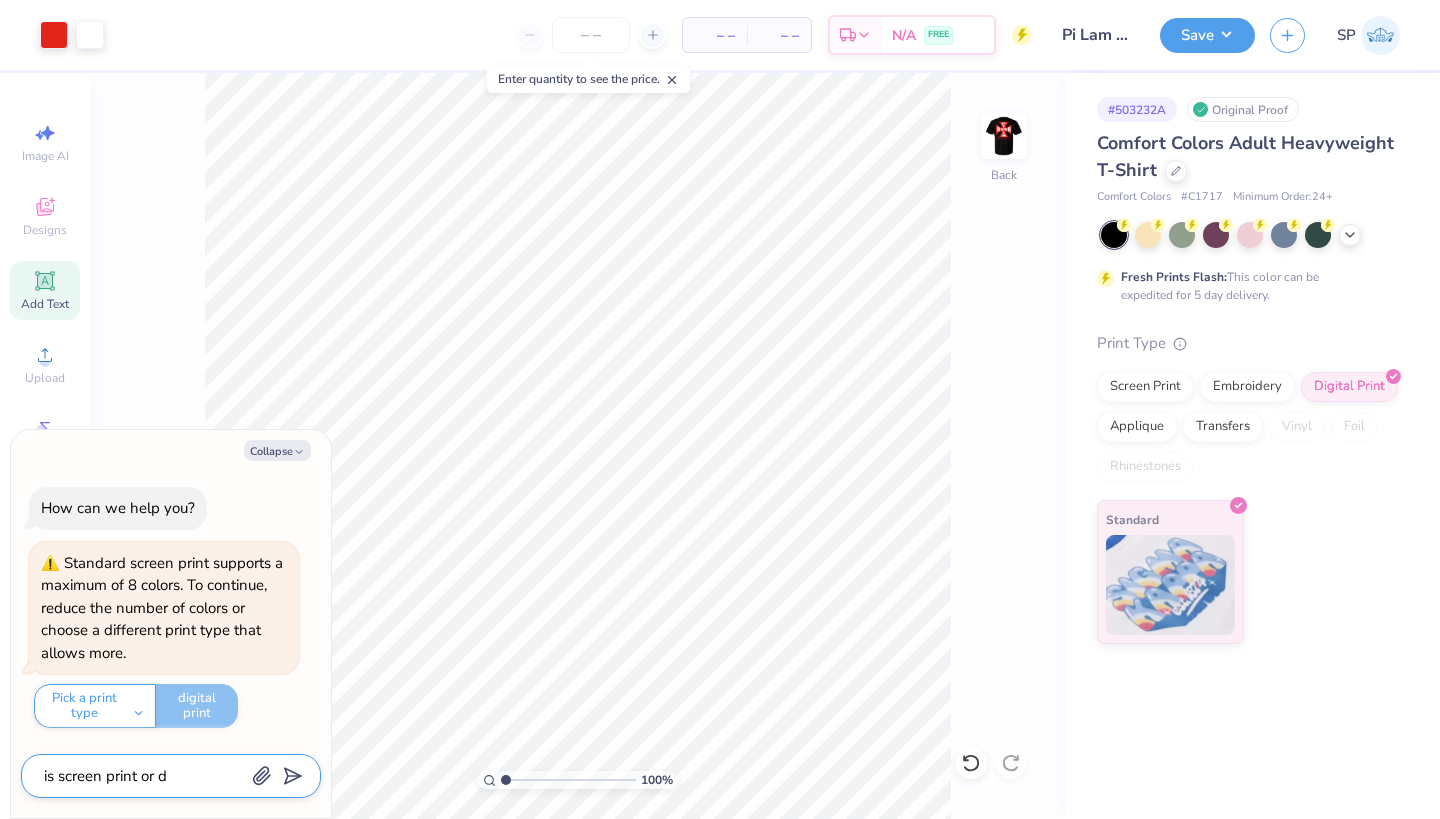 type on "x" 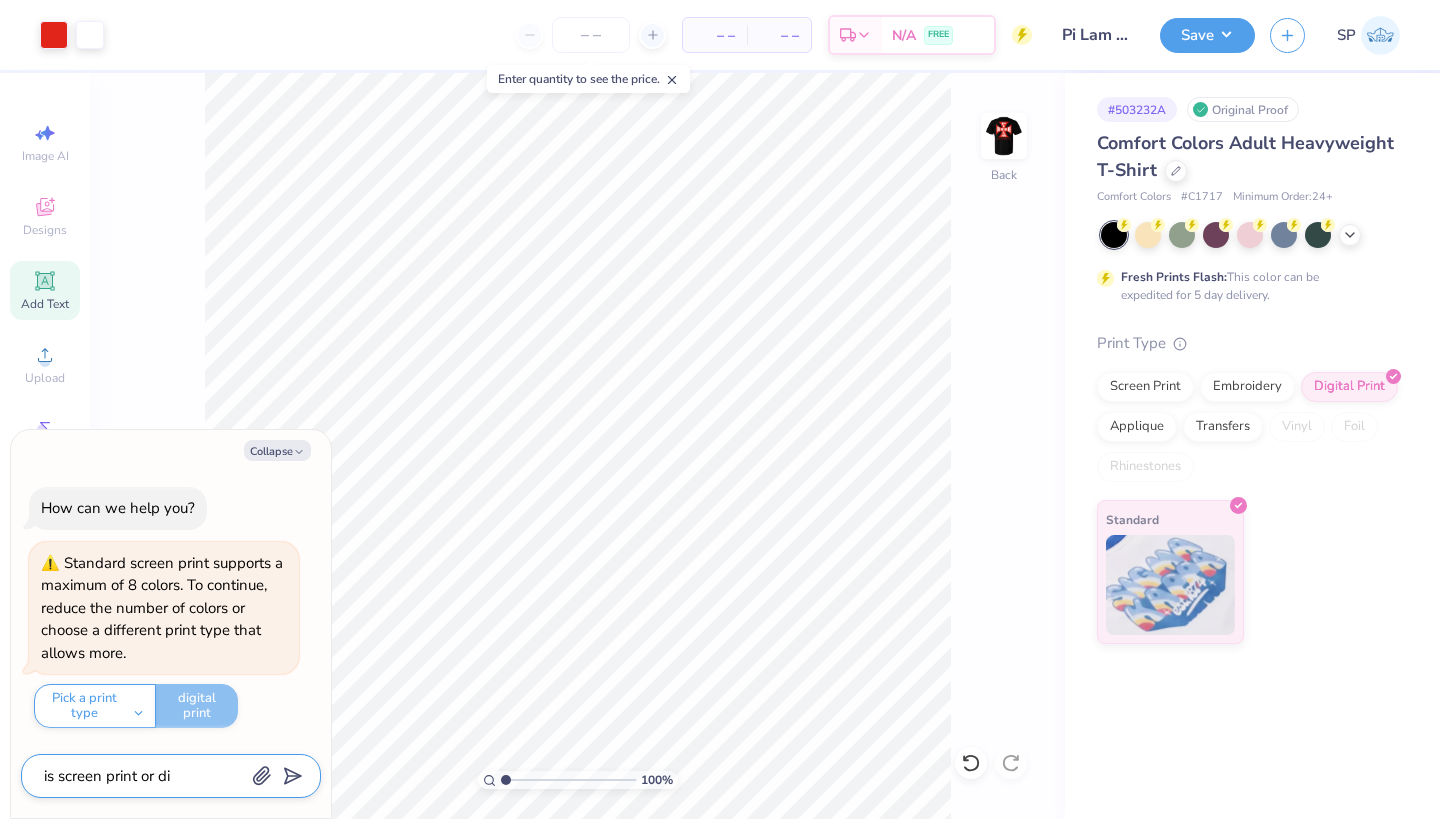 type on "x" 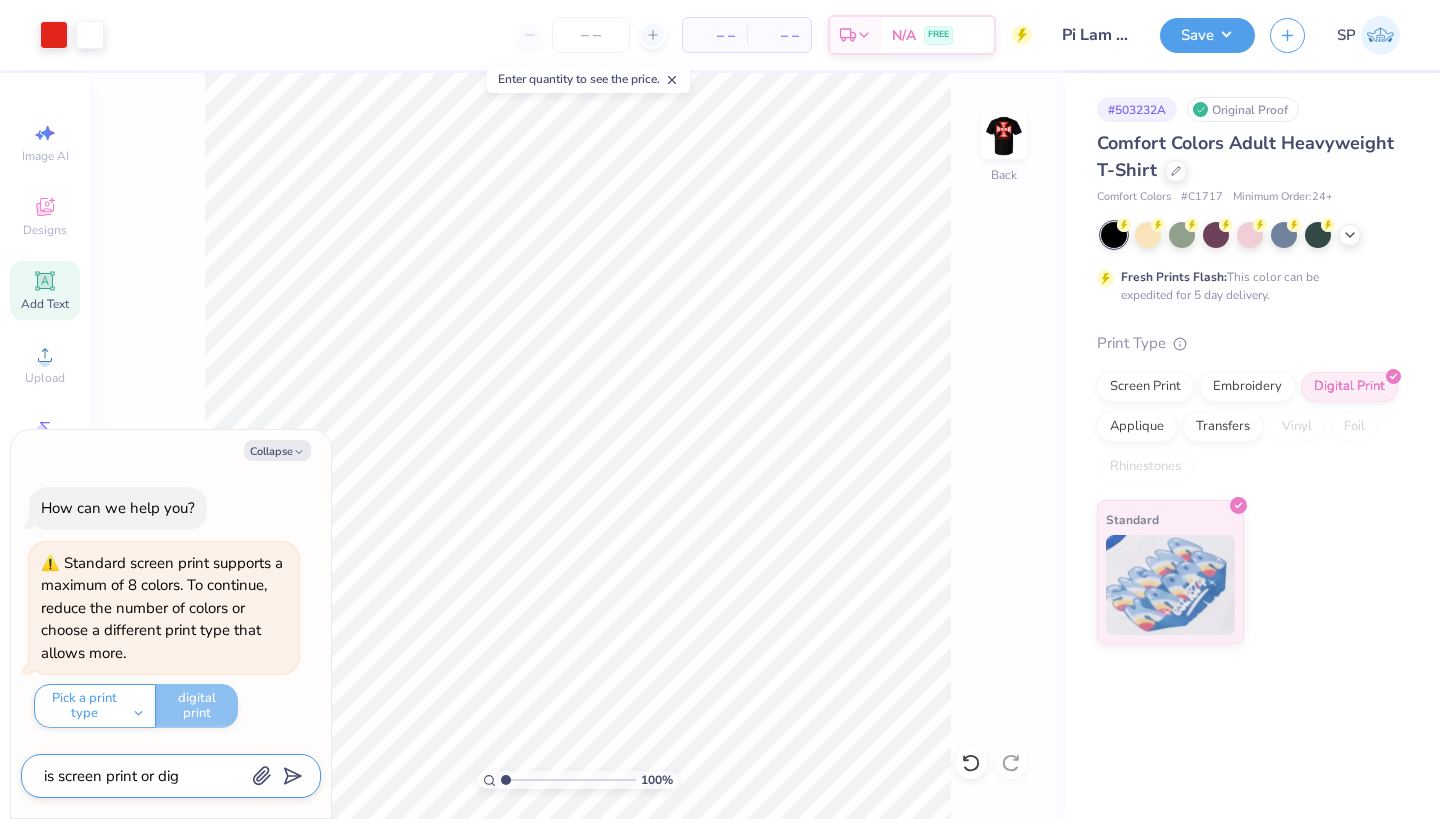type on "x" 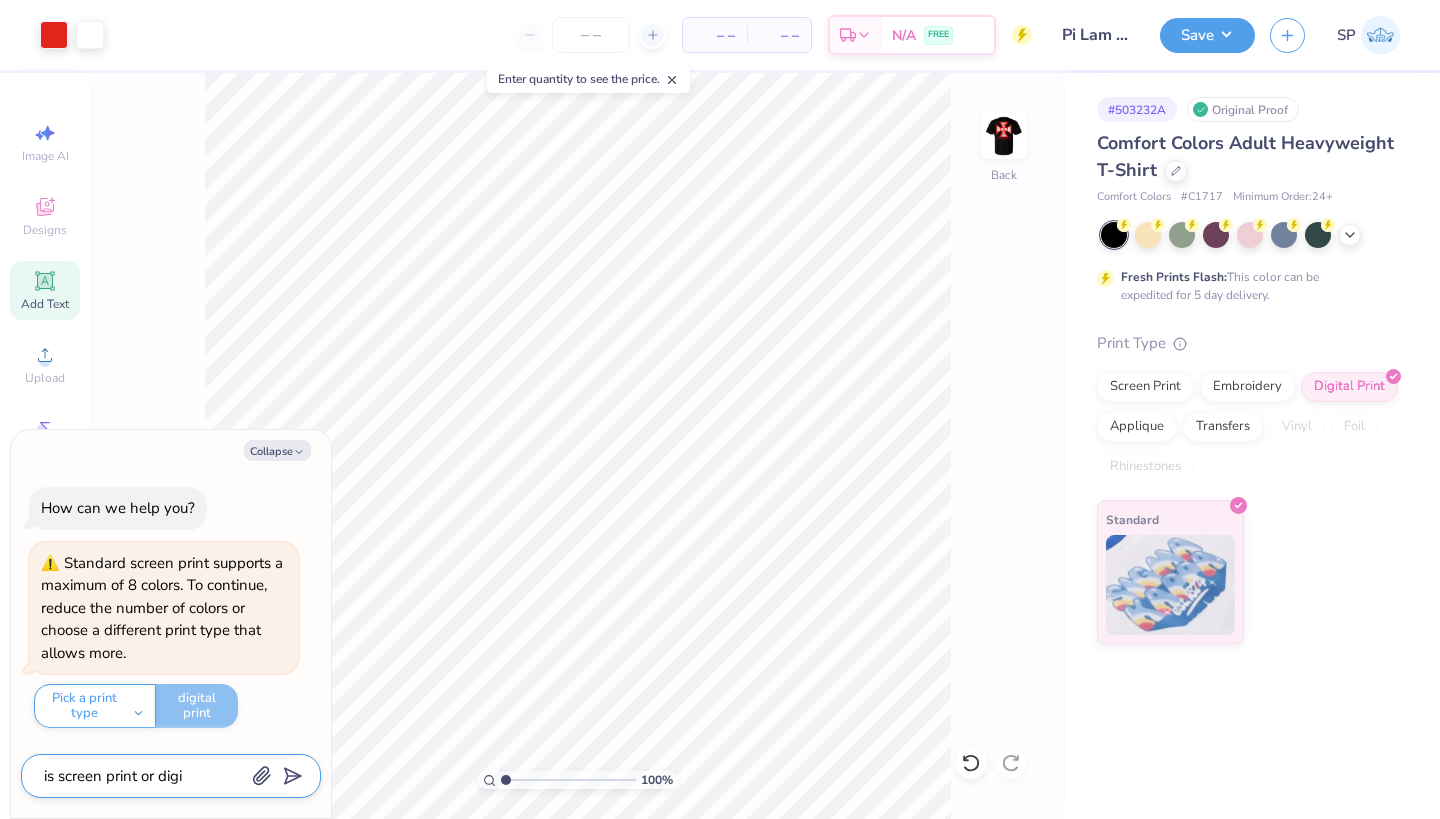 type on "x" 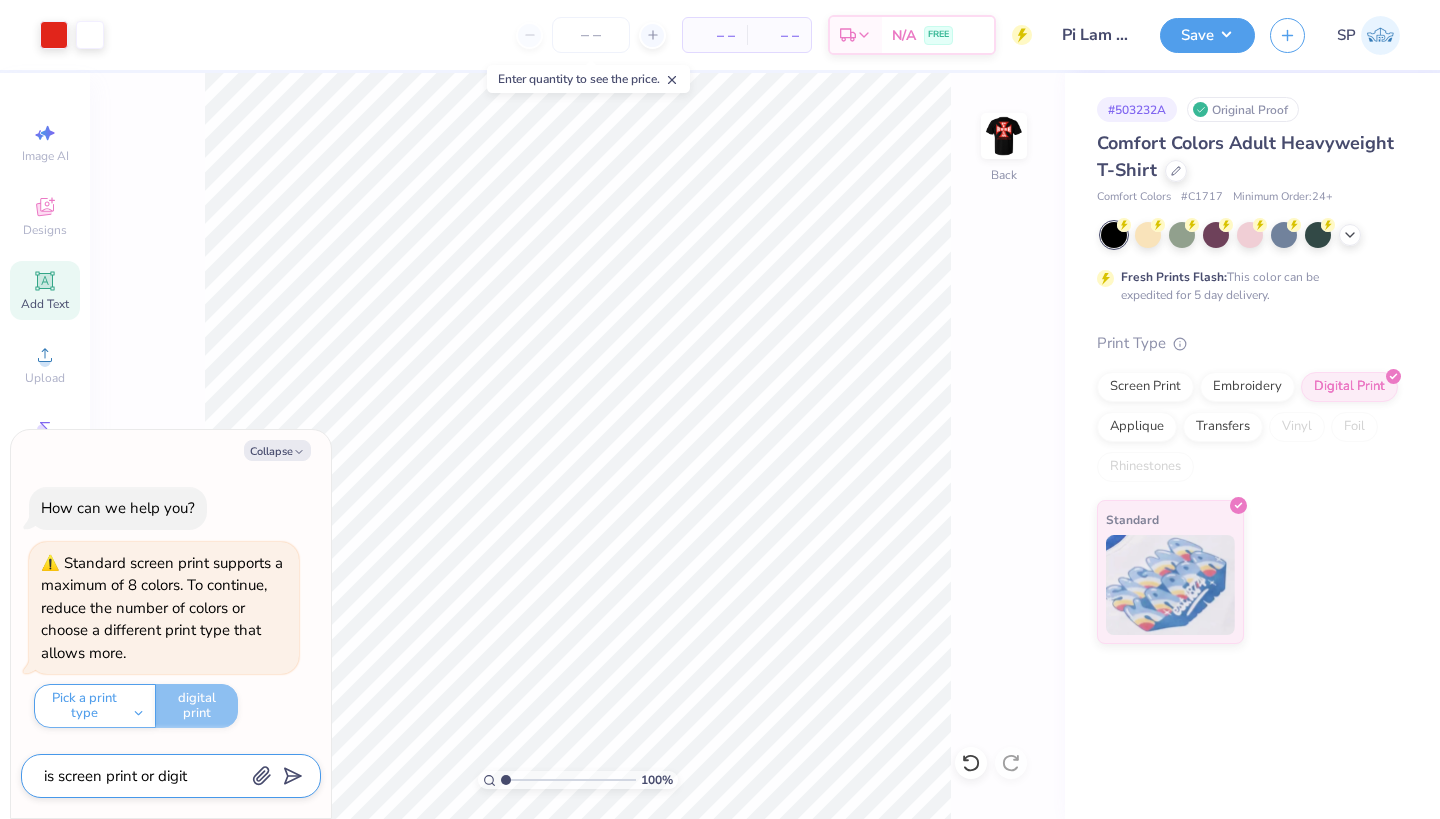 type on "x" 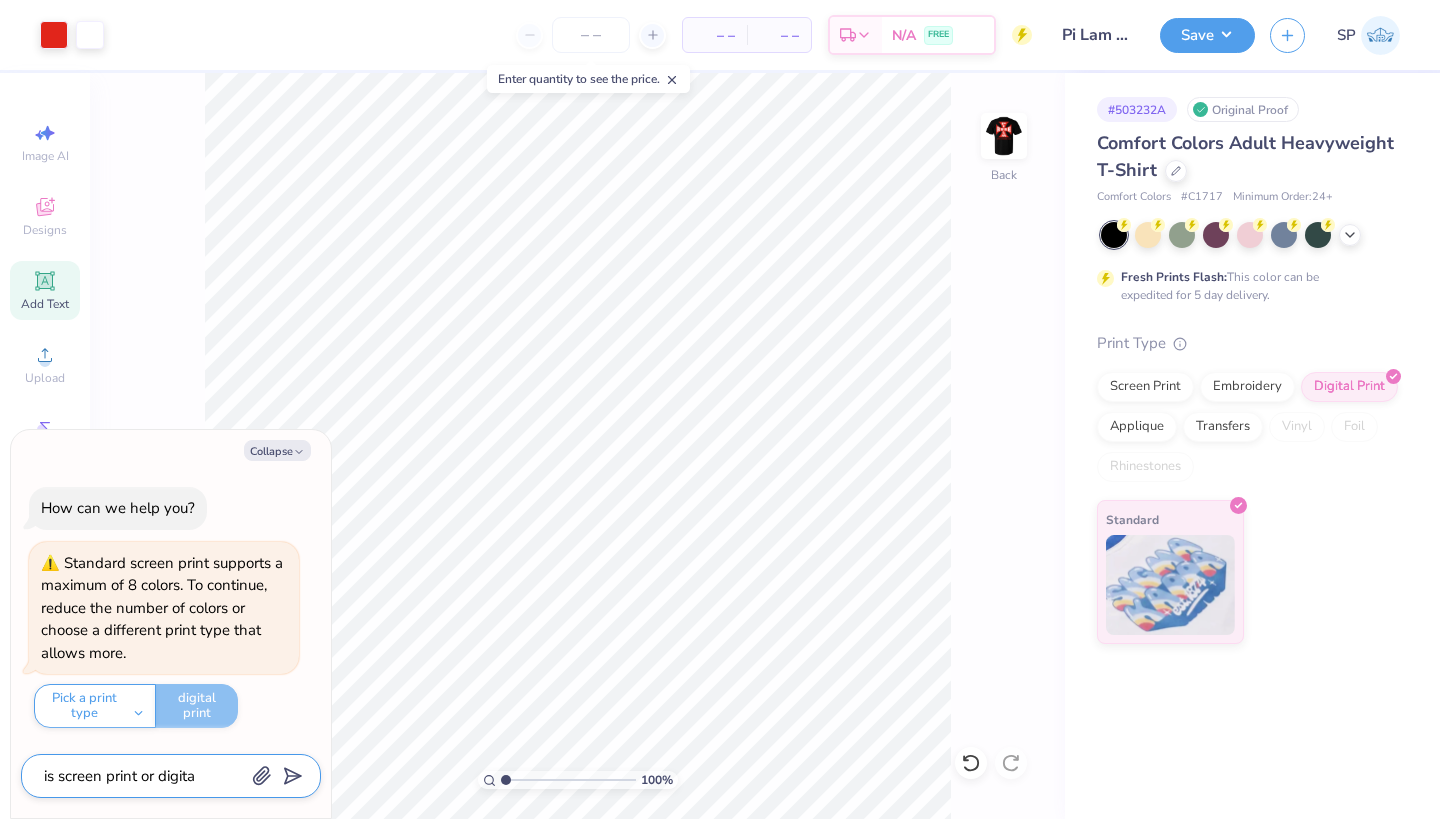 type on "x" 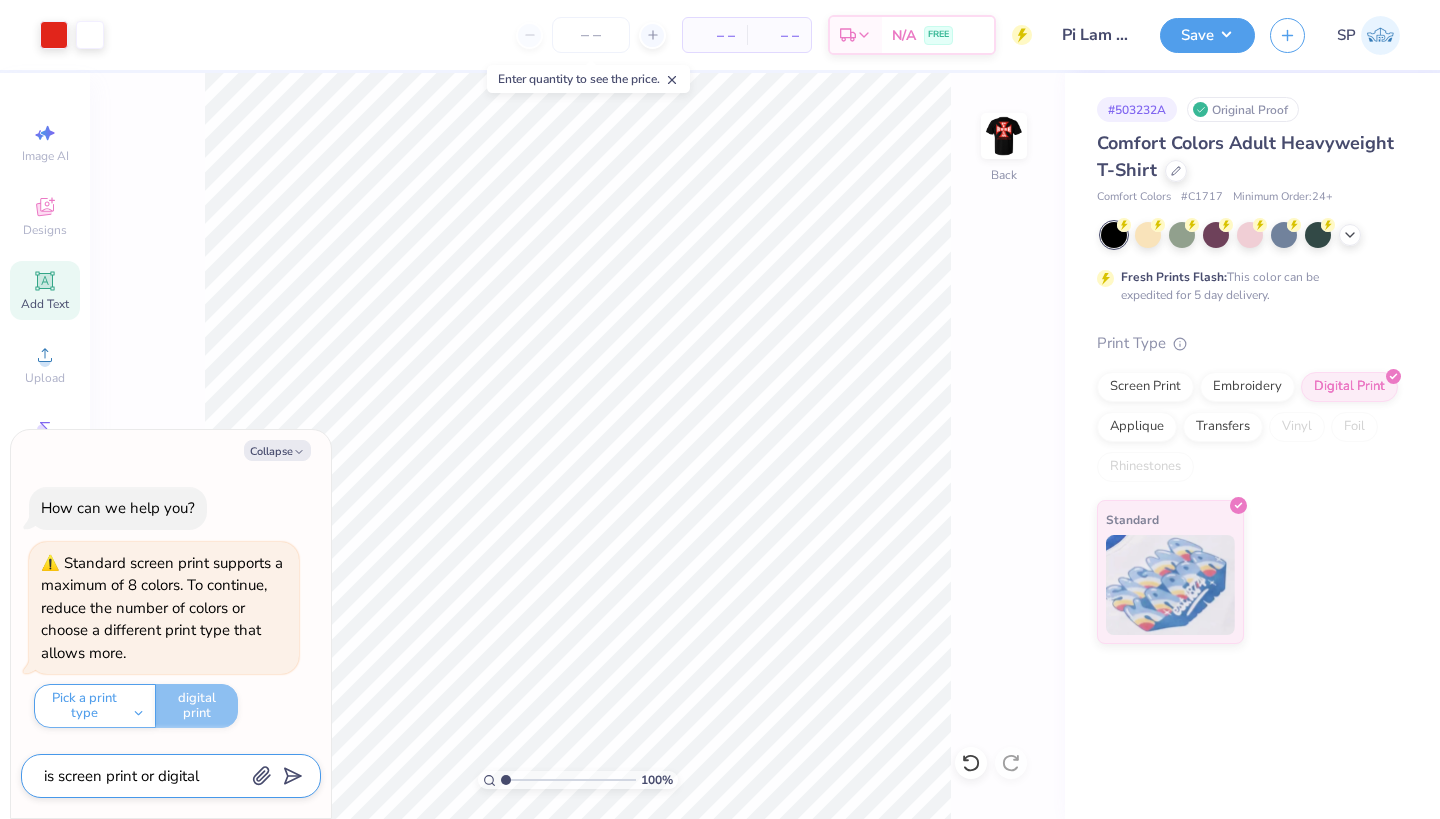type on "x" 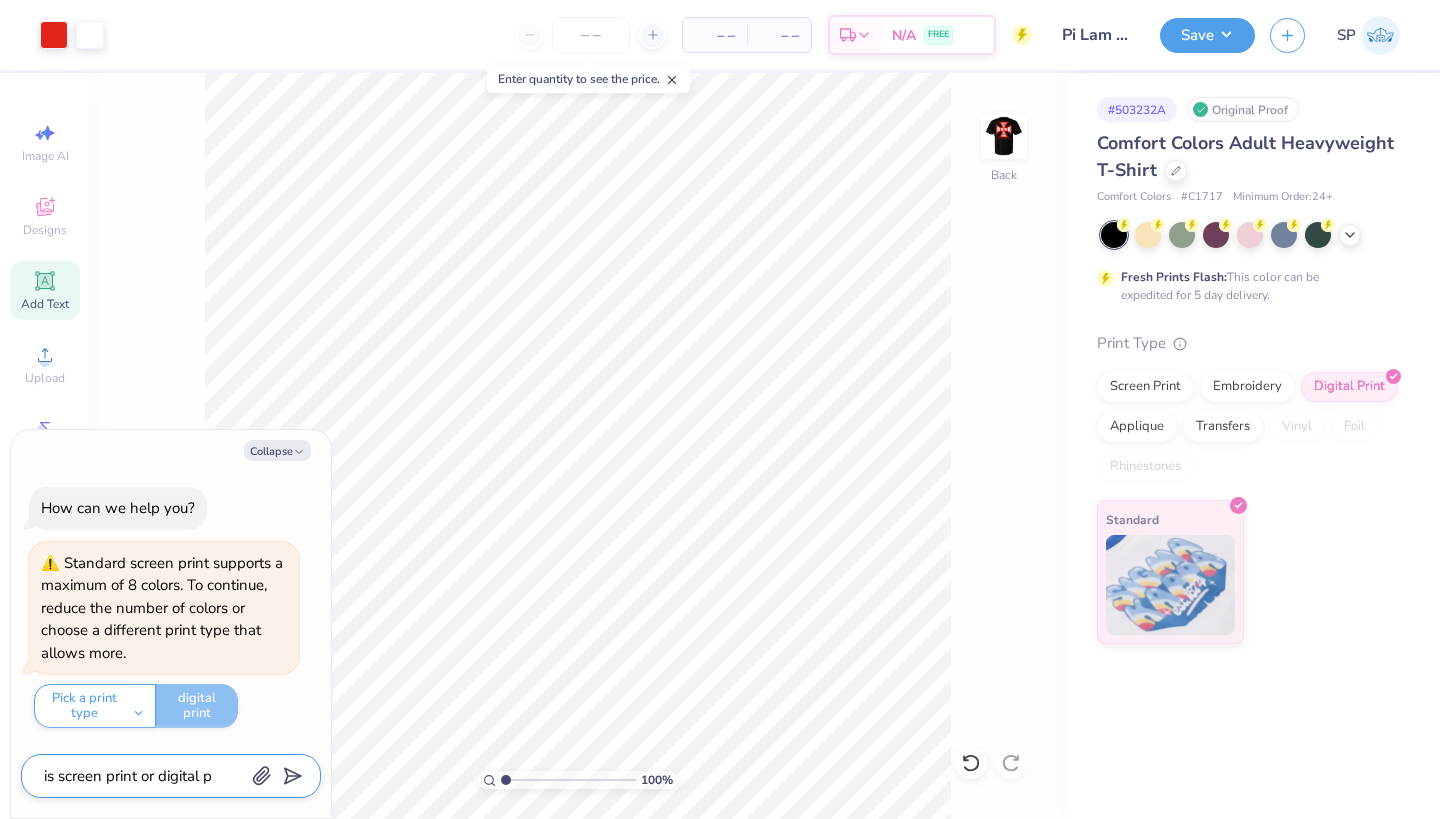 type on "x" 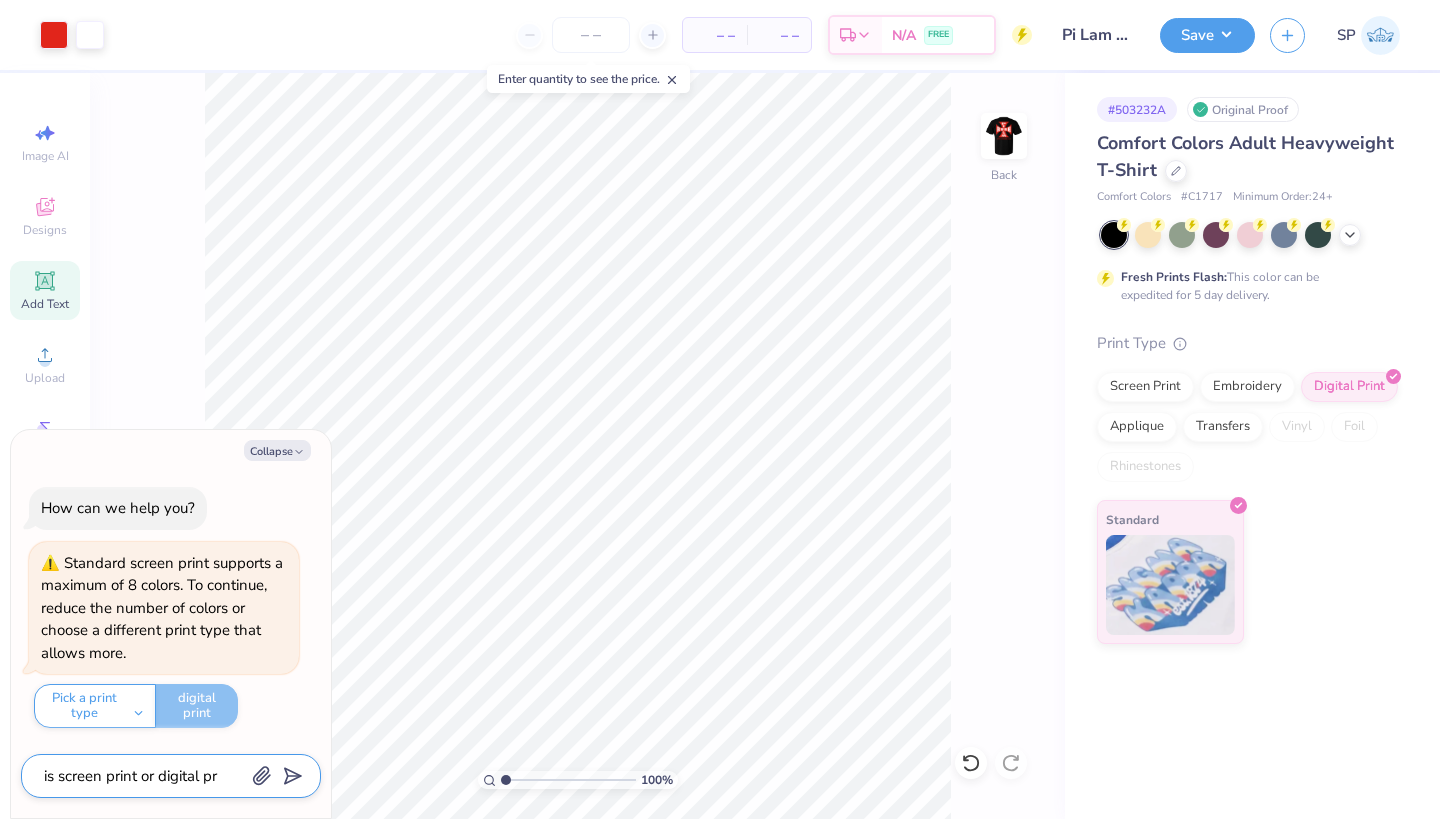 type on "x" 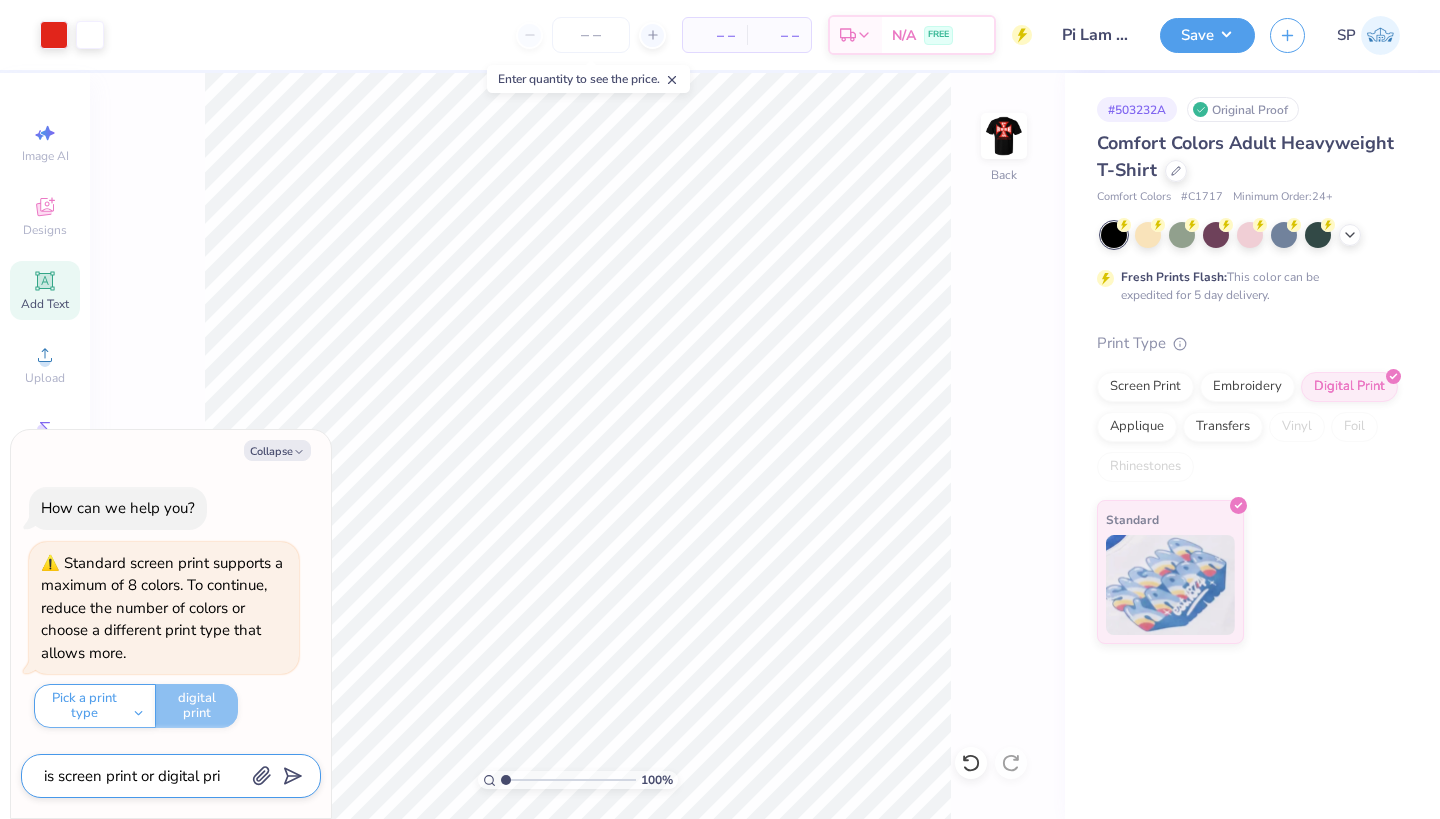 type on "x" 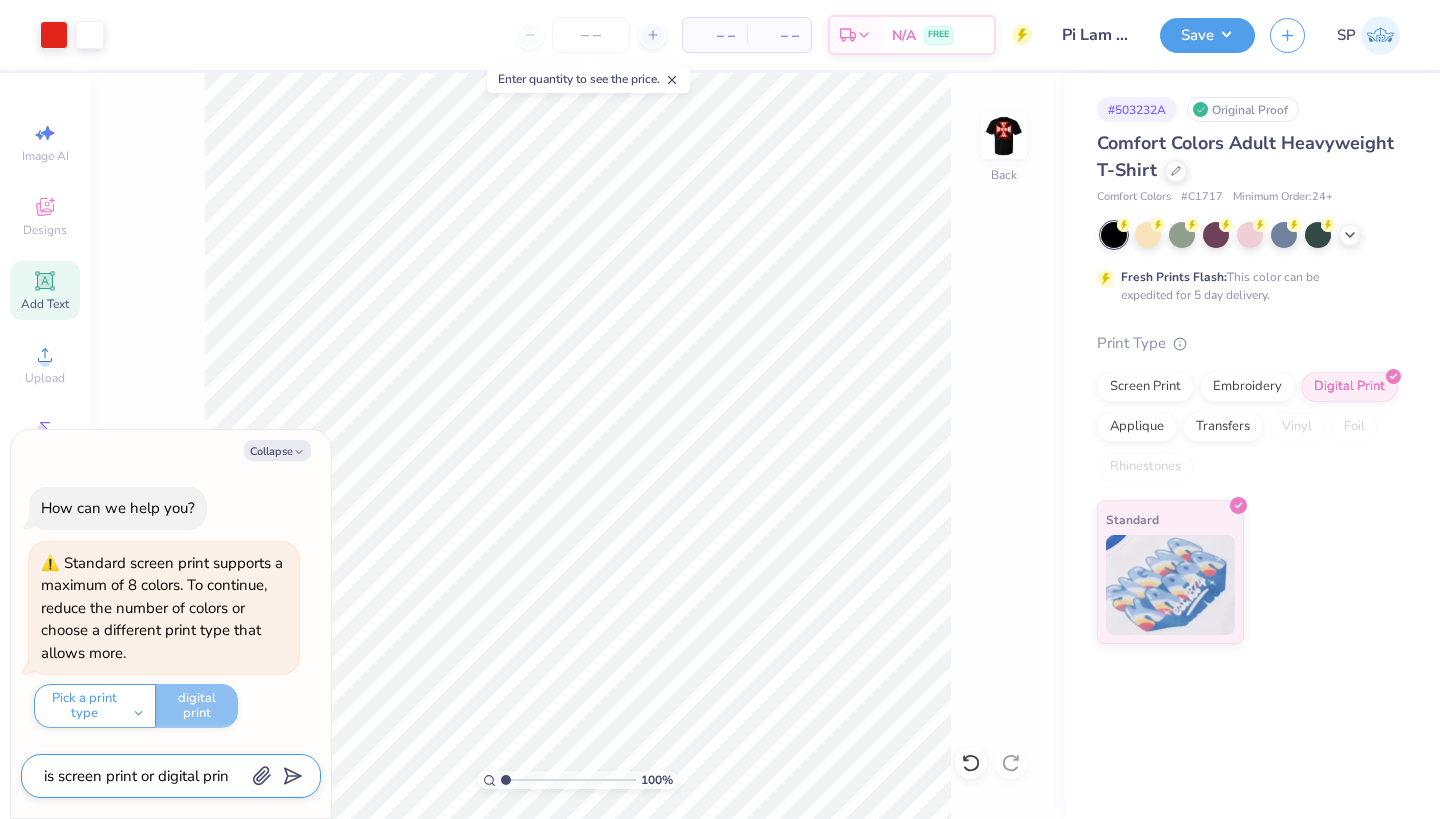 type on "x" 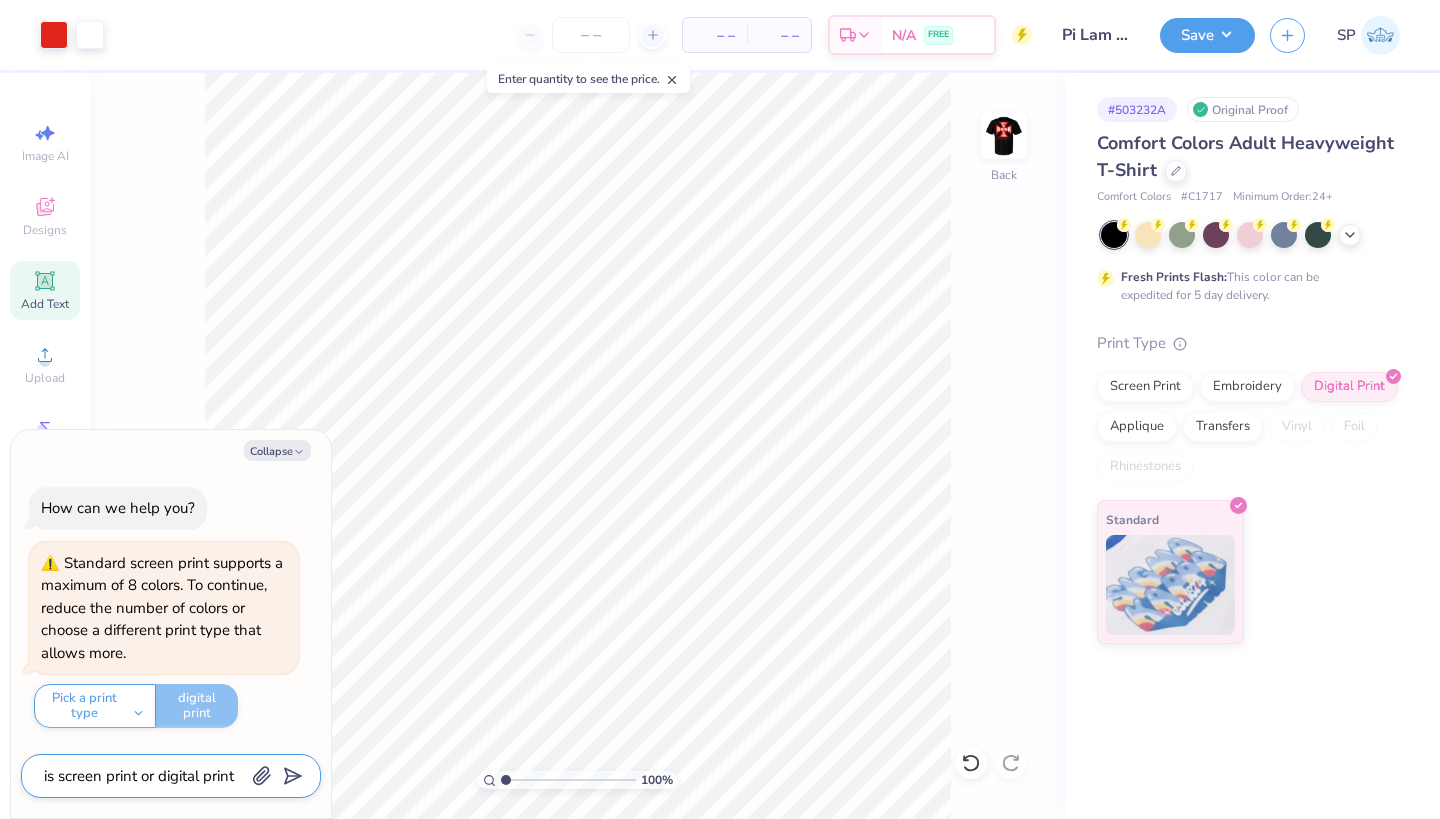 type on "x" 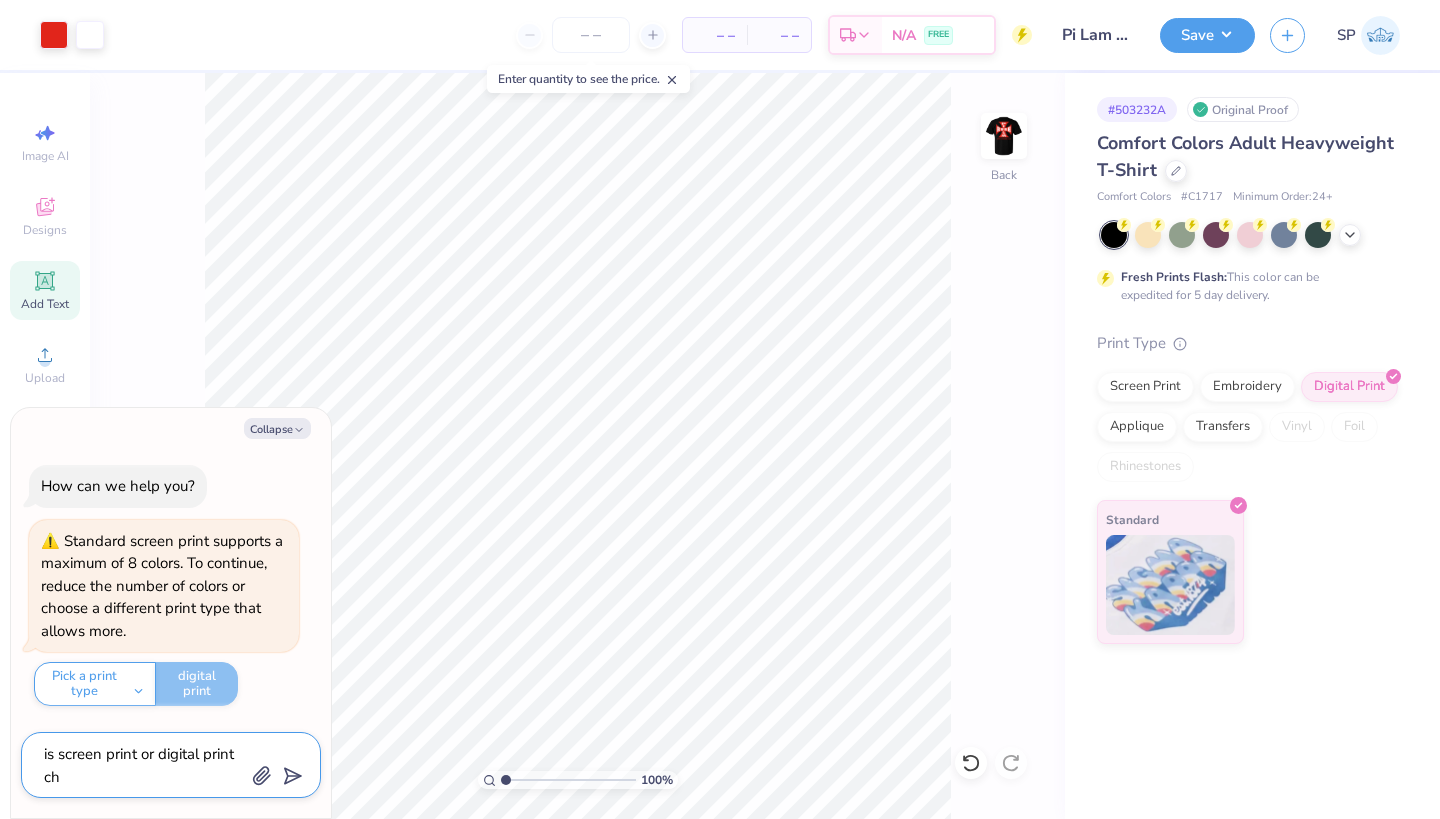 type on "x" 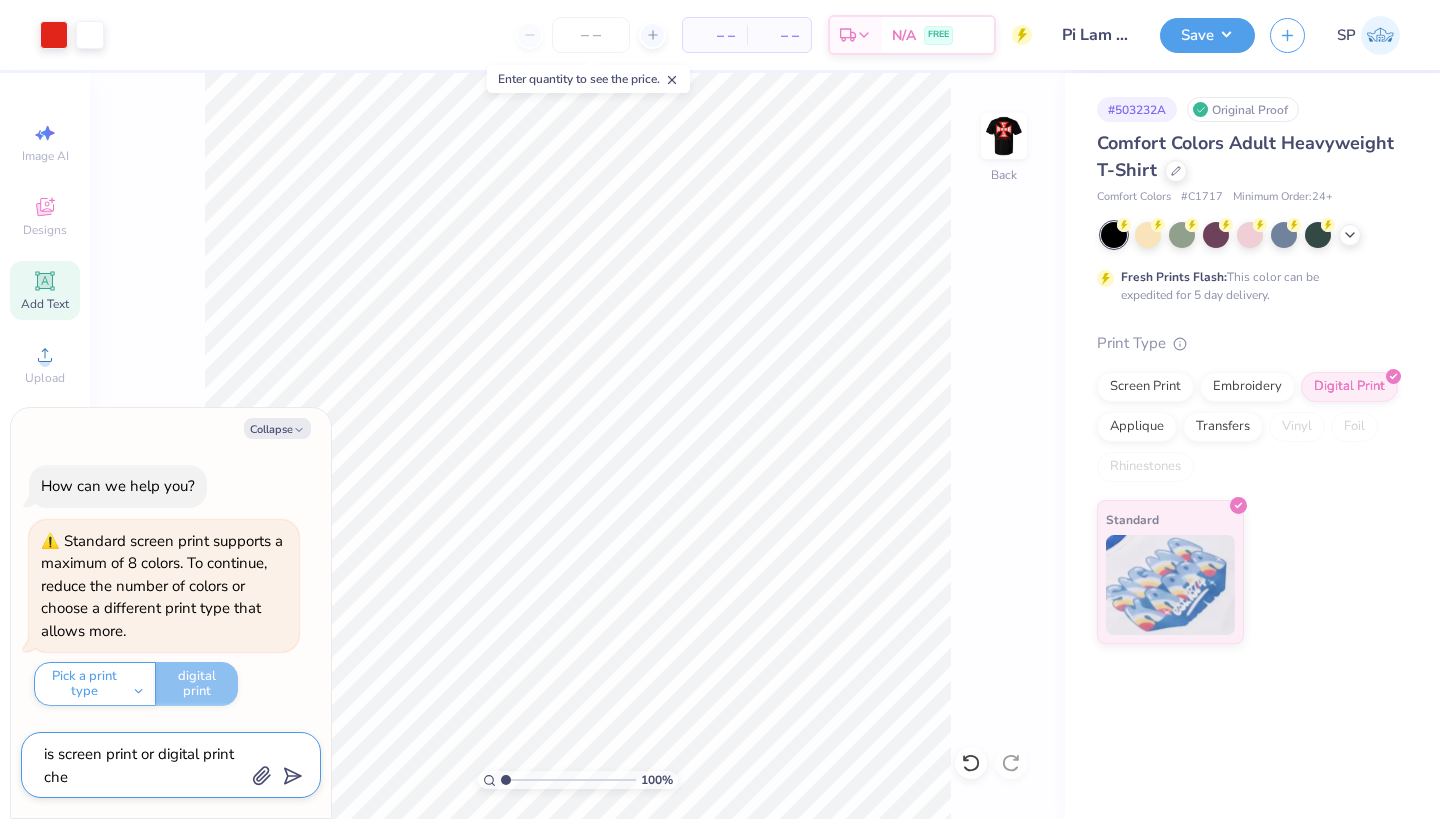 type on "x" 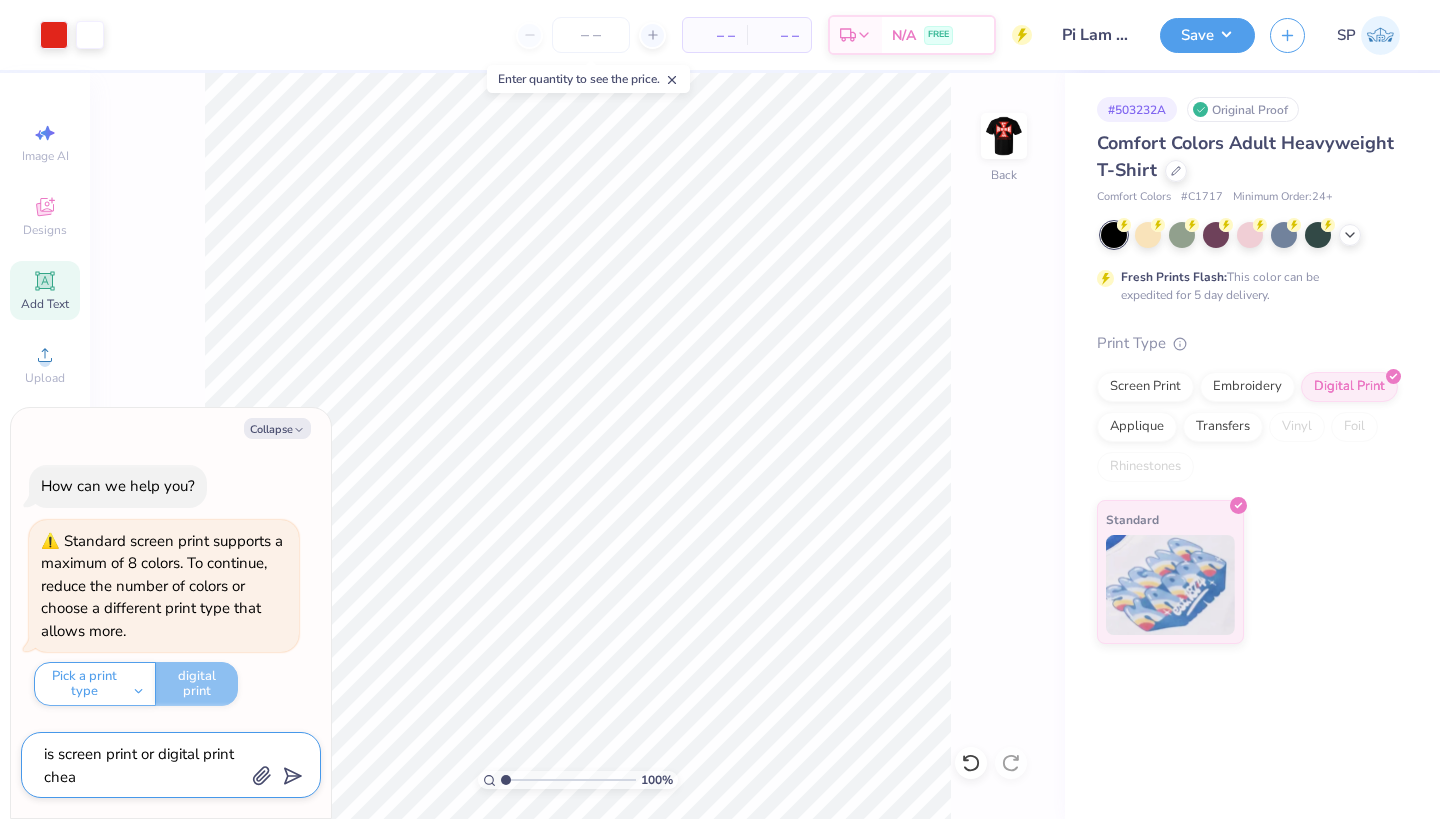 type on "x" 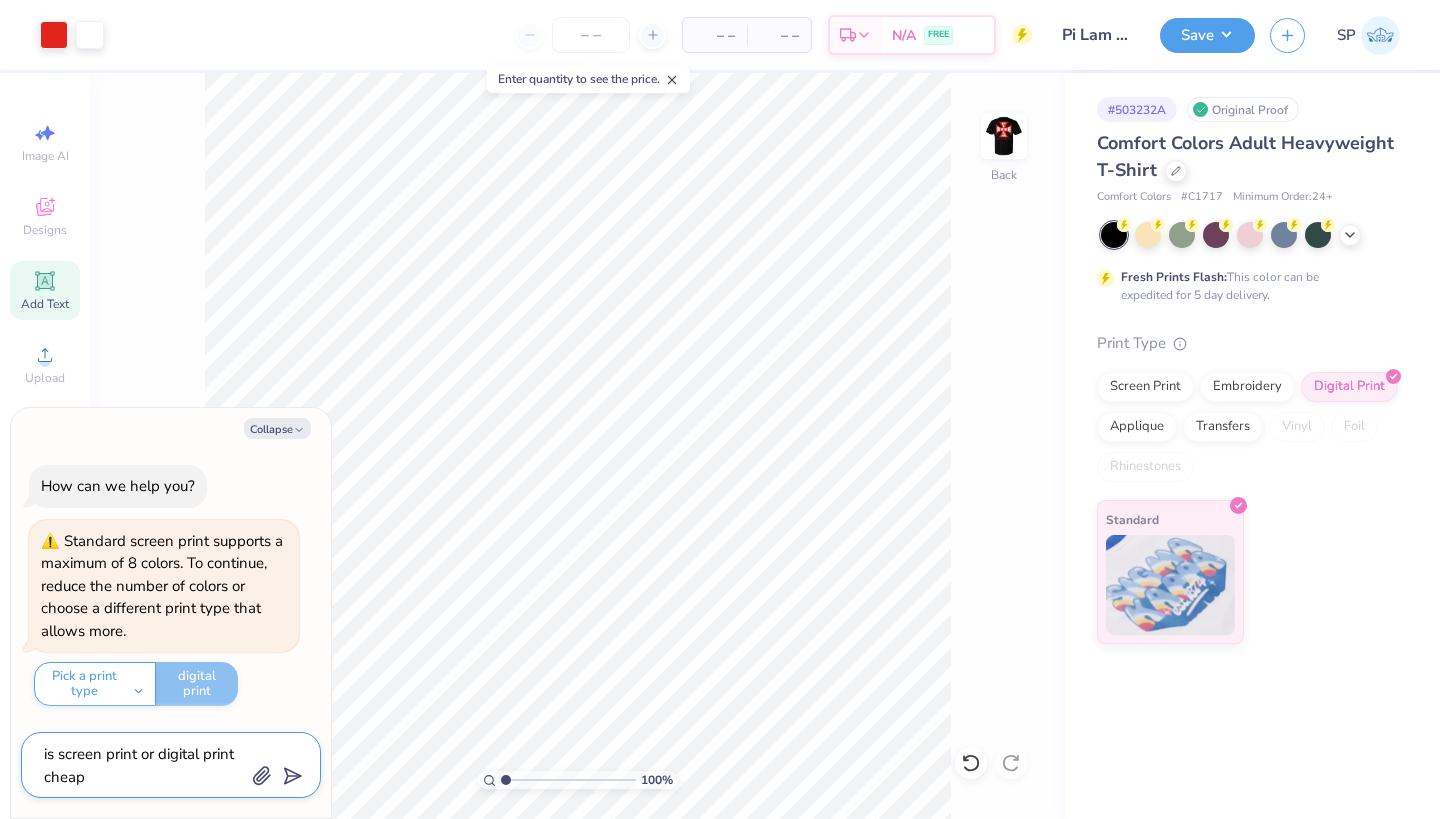 type on "x" 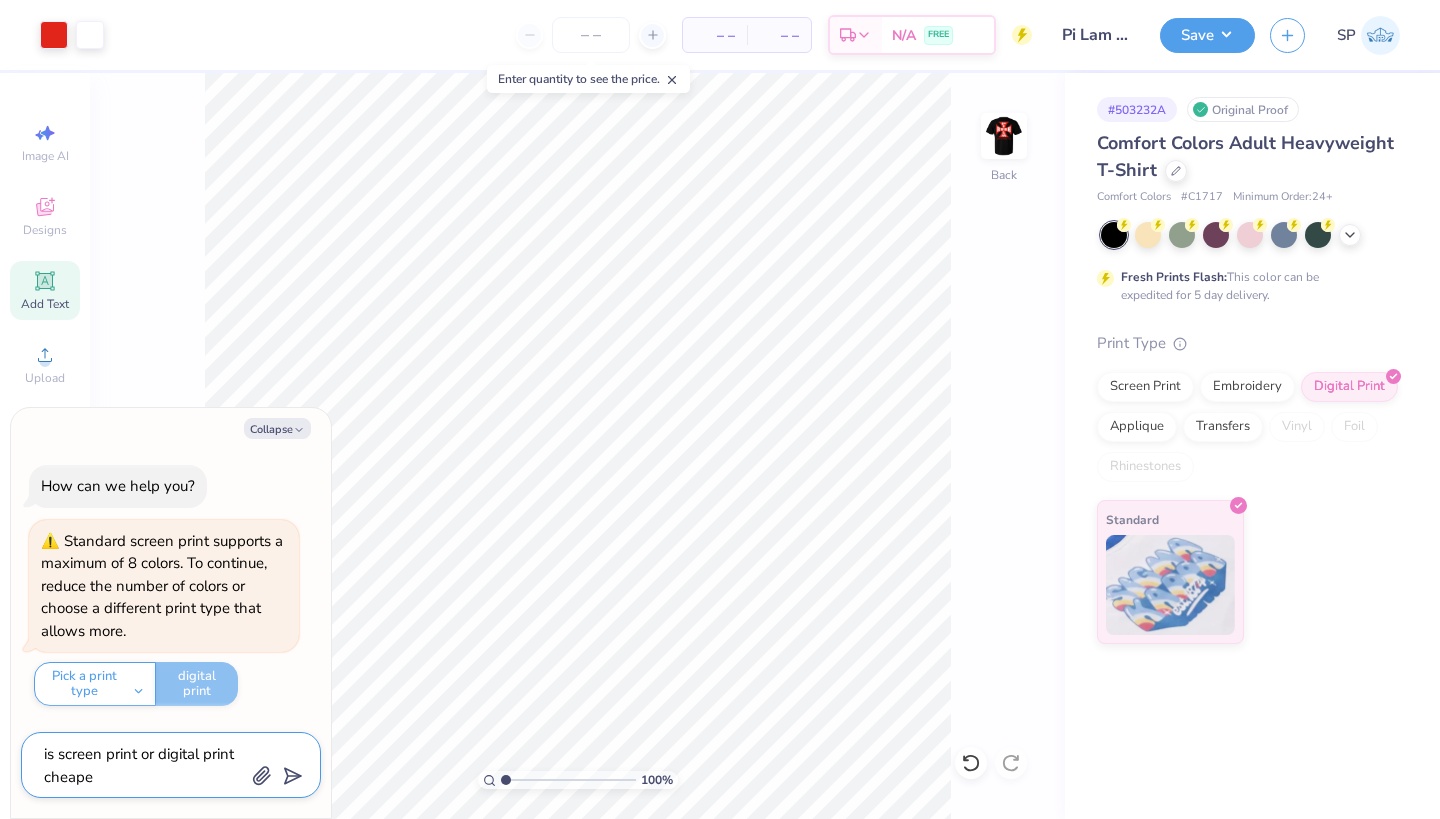 type on "x" 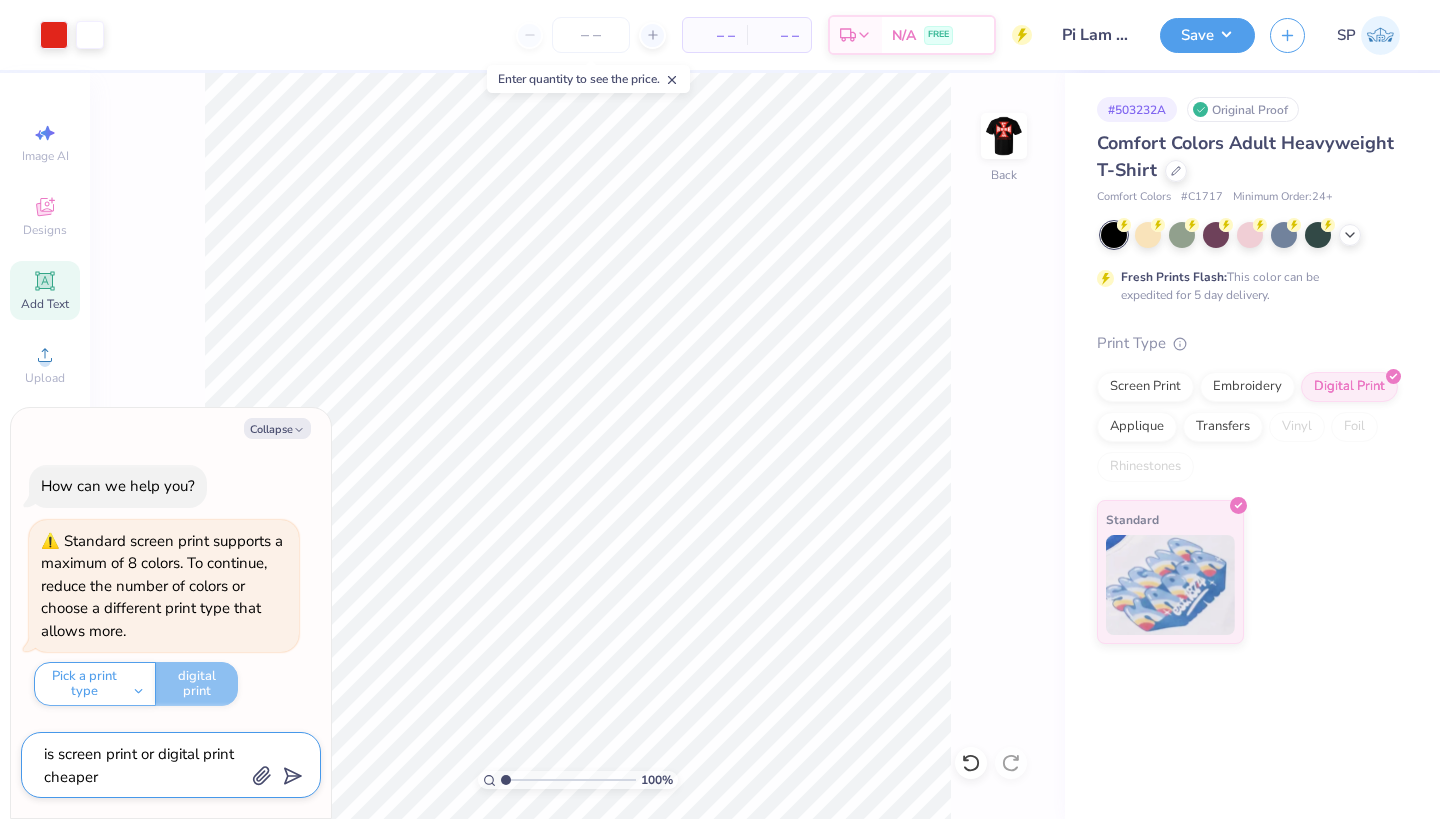 type on "x" 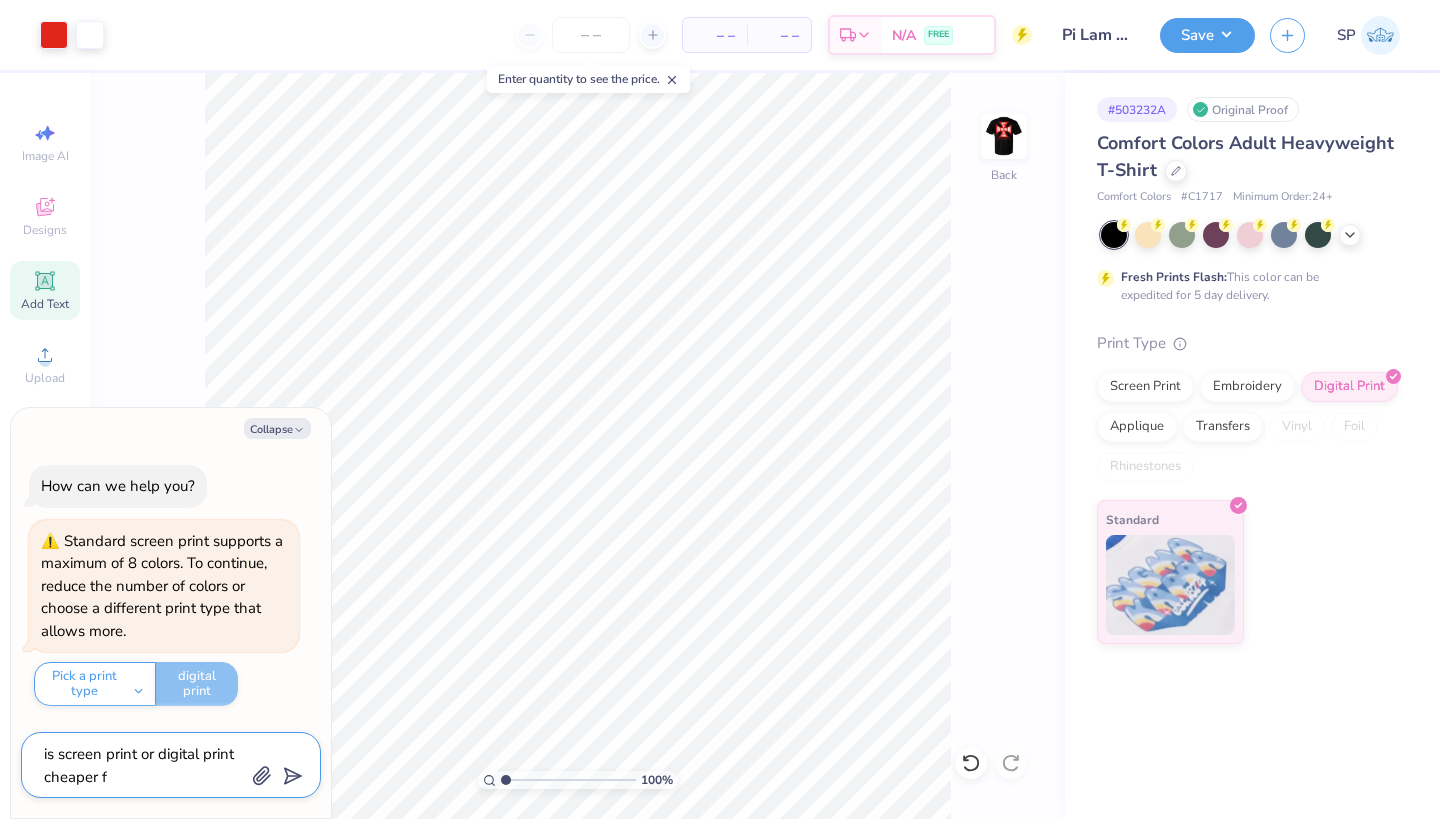 type on "x" 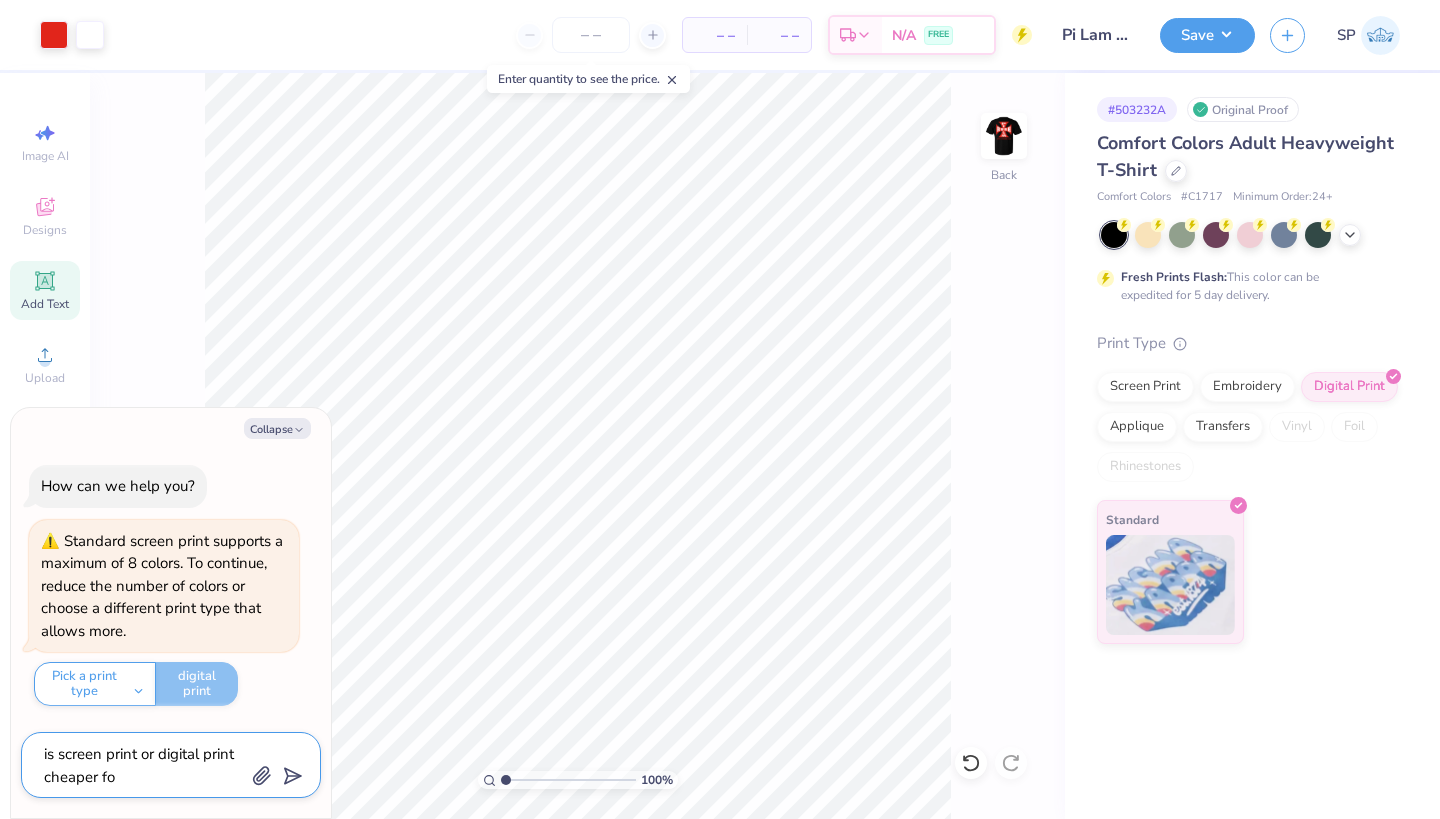 type on "x" 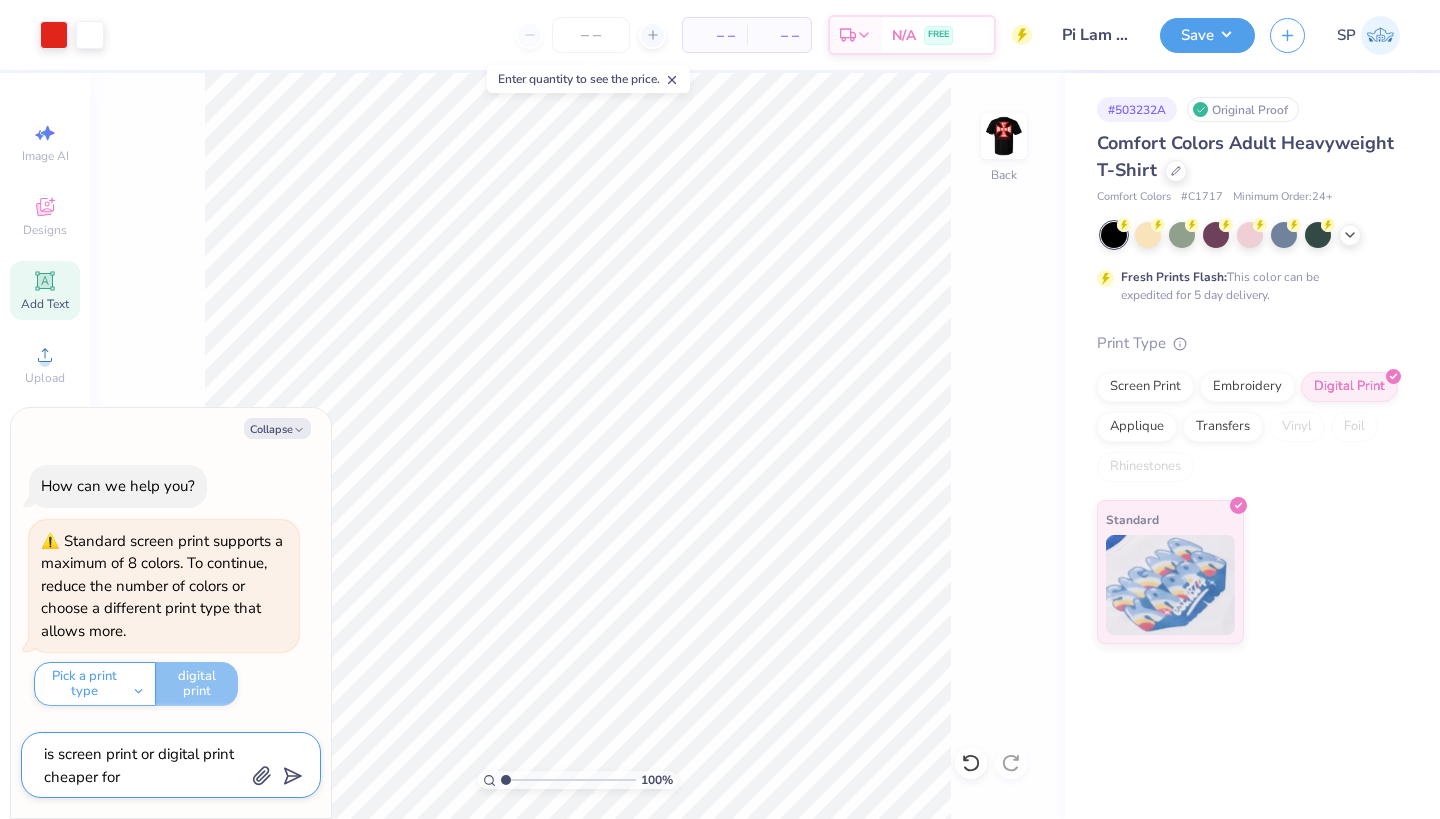 type on "x" 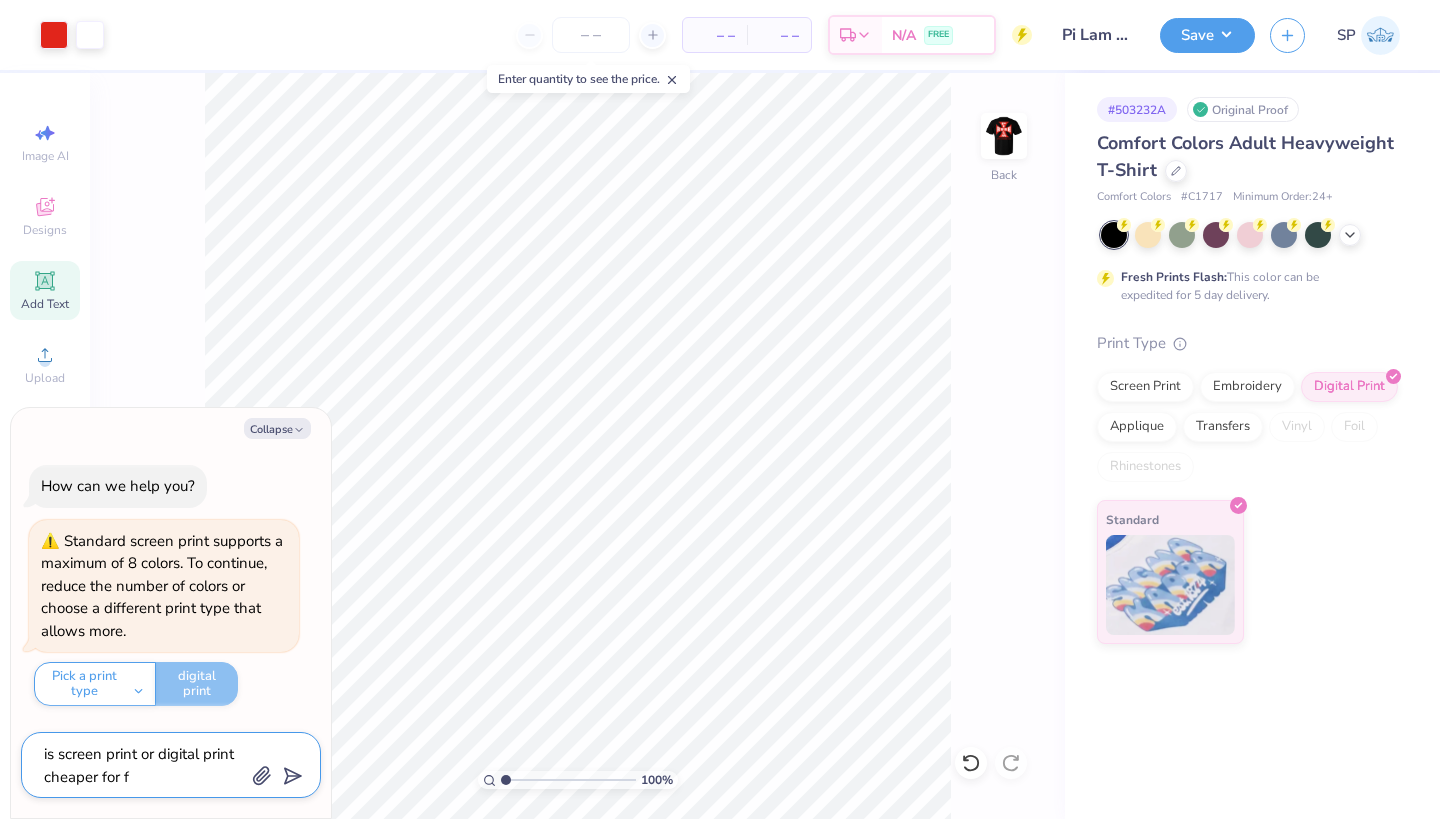type on "x" 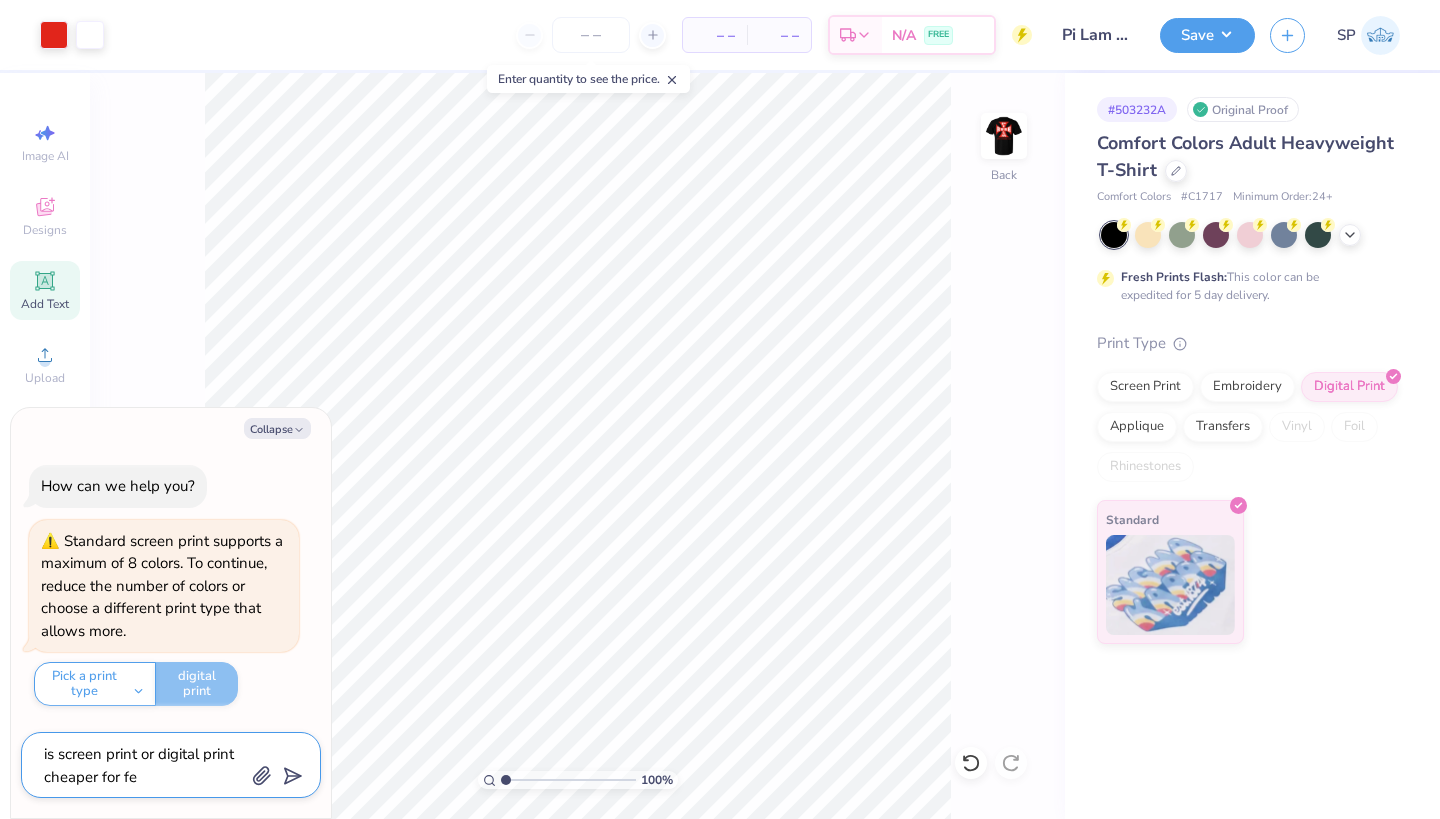 type on "x" 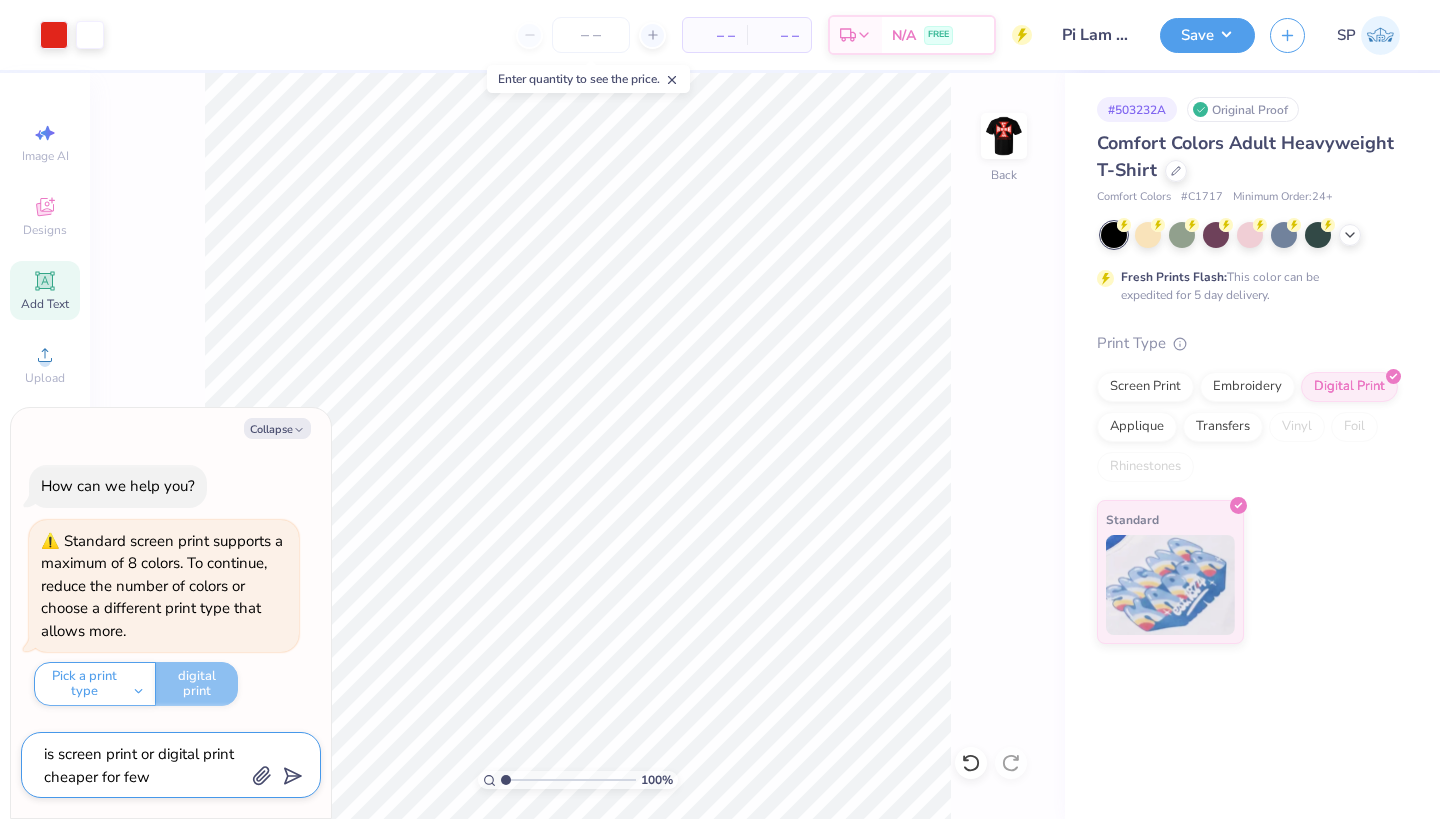type on "x" 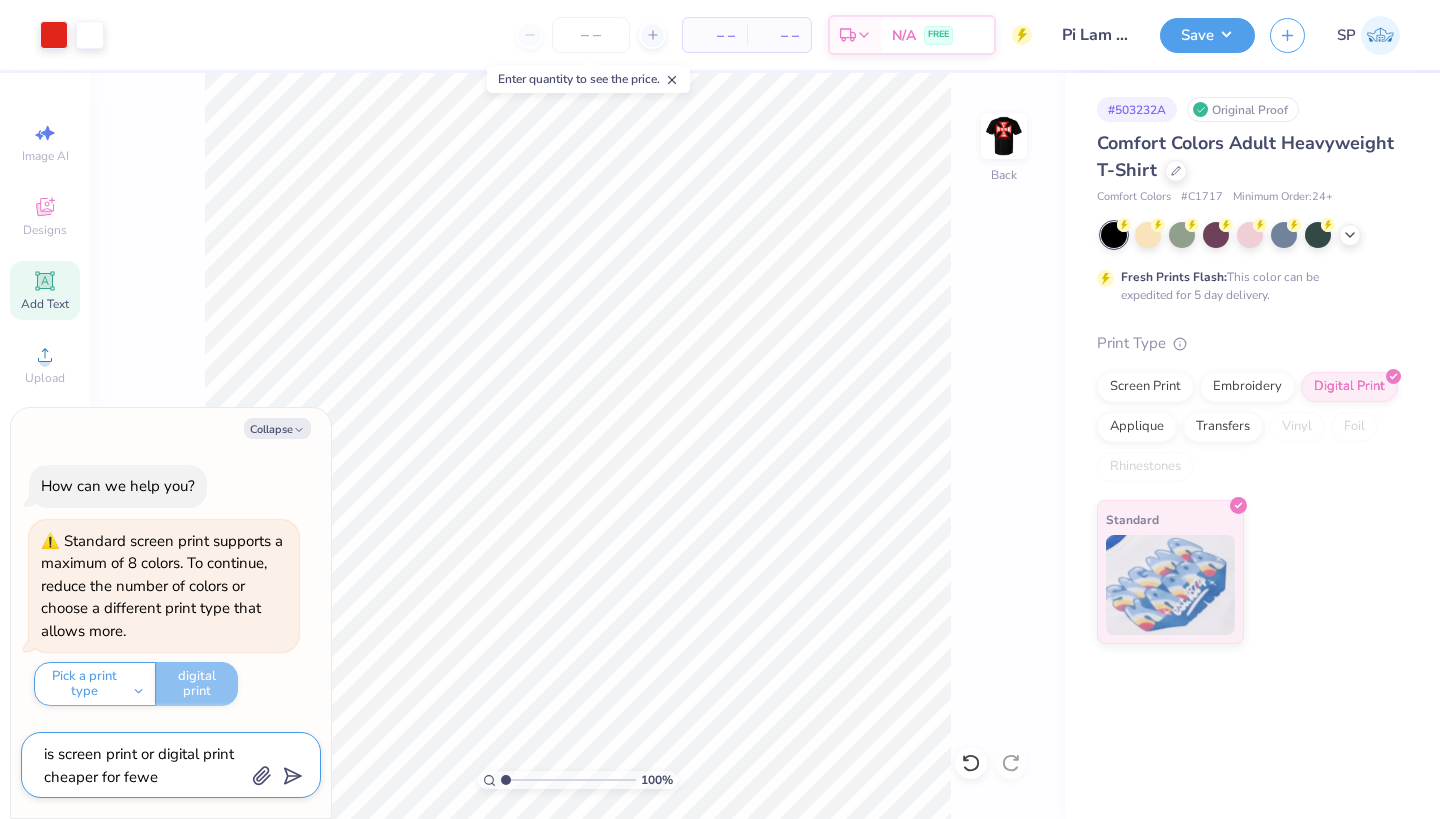 type on "x" 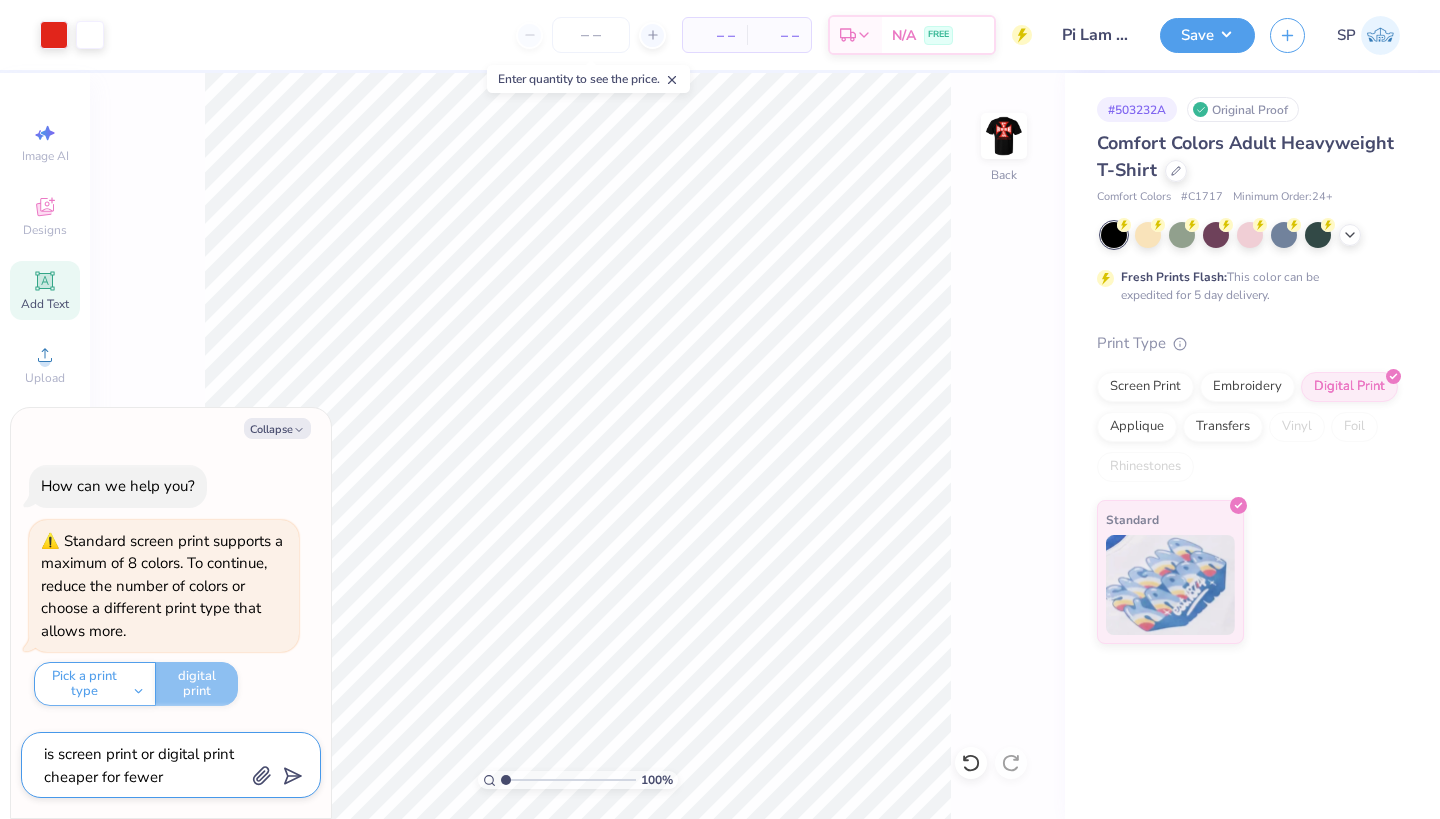 type on "x" 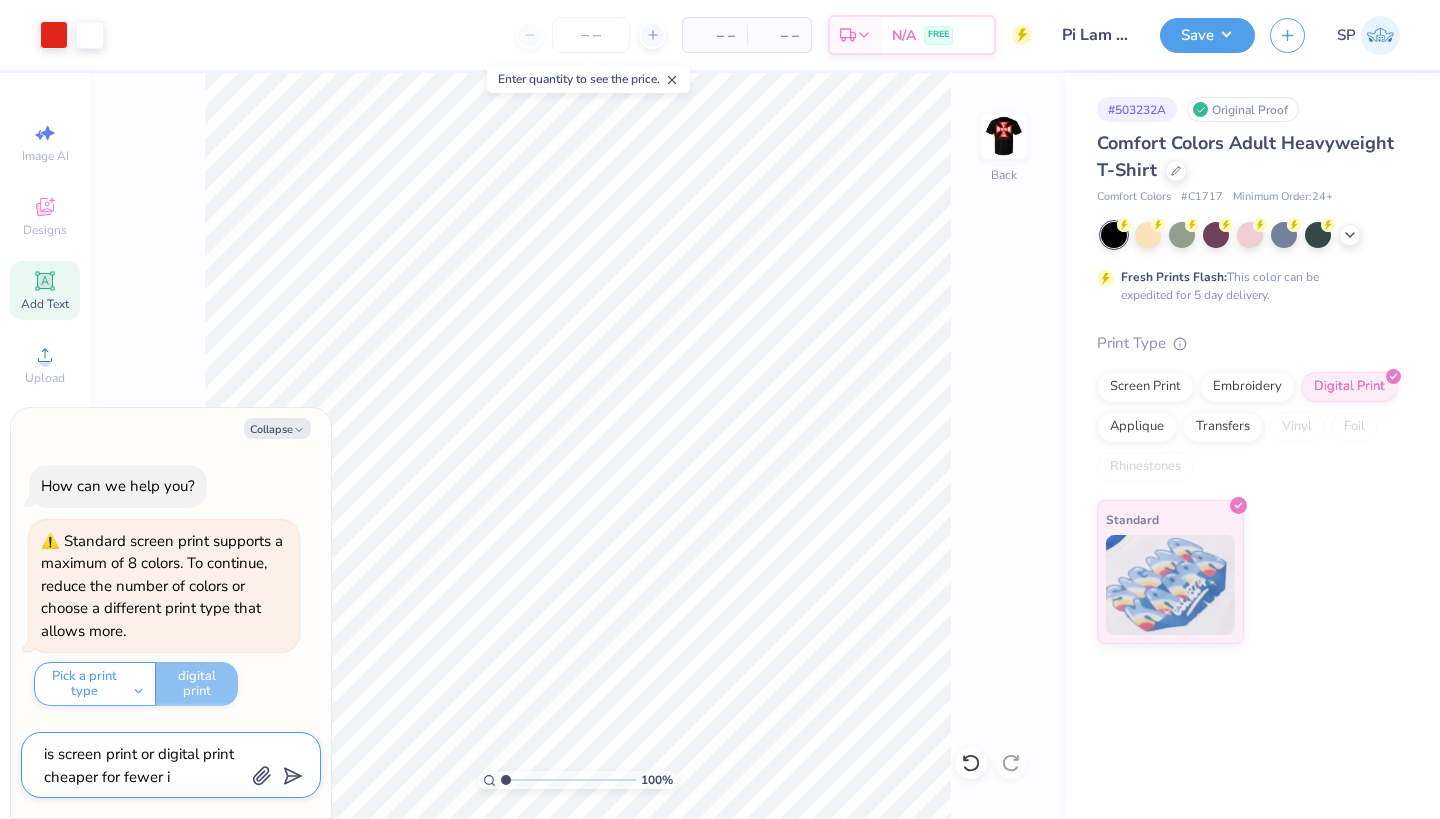 type on "x" 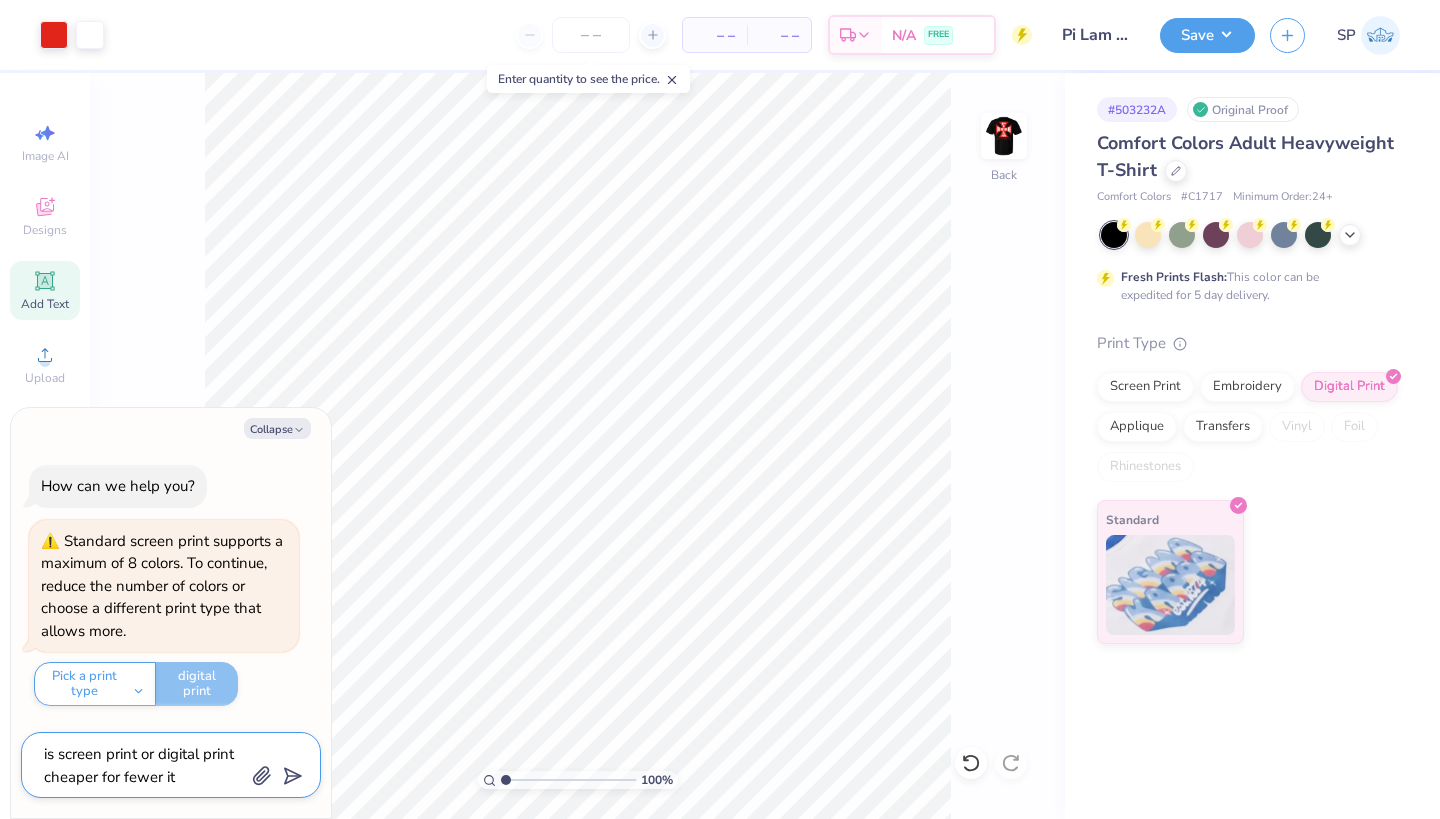 type on "x" 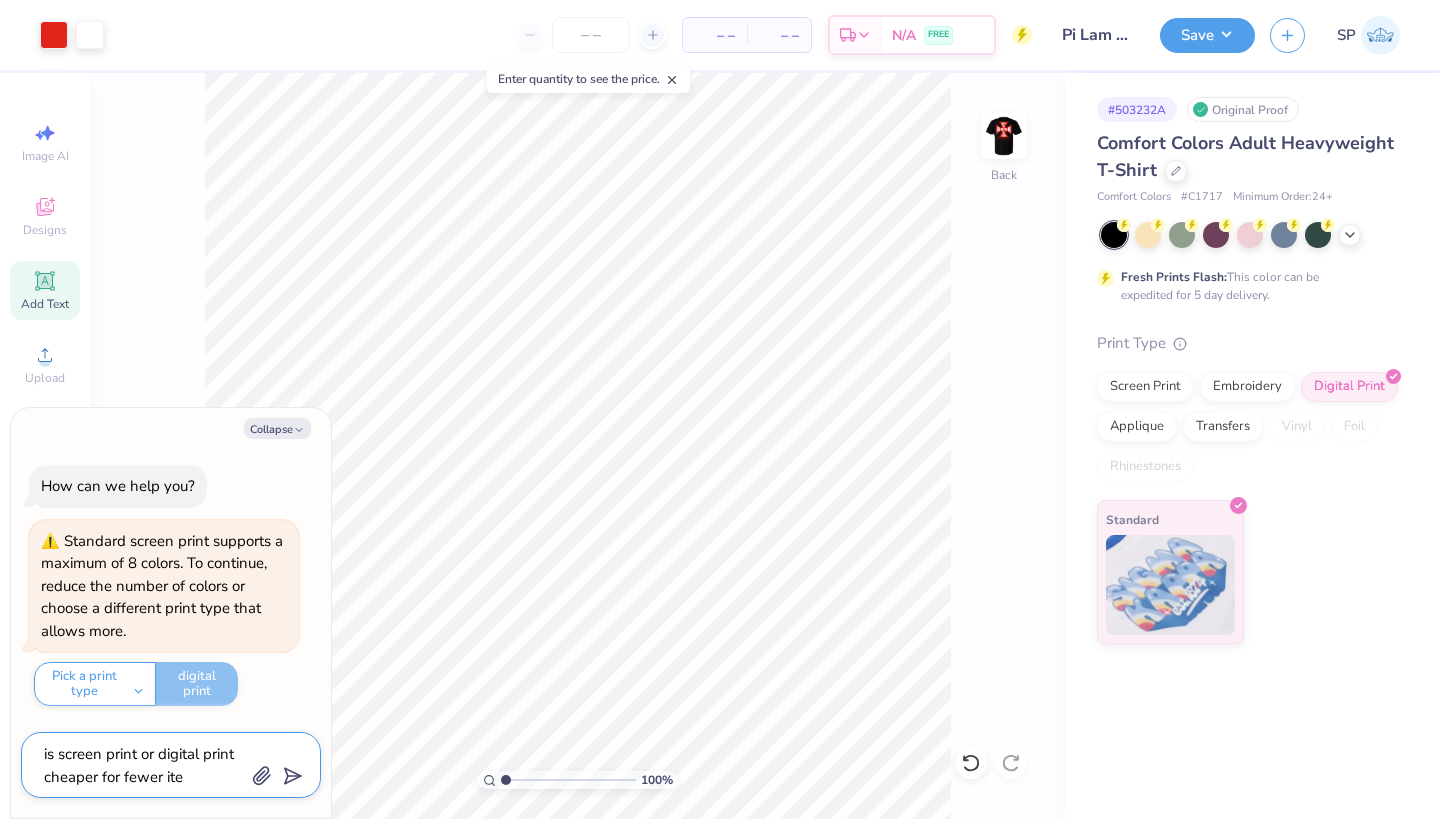 type on "x" 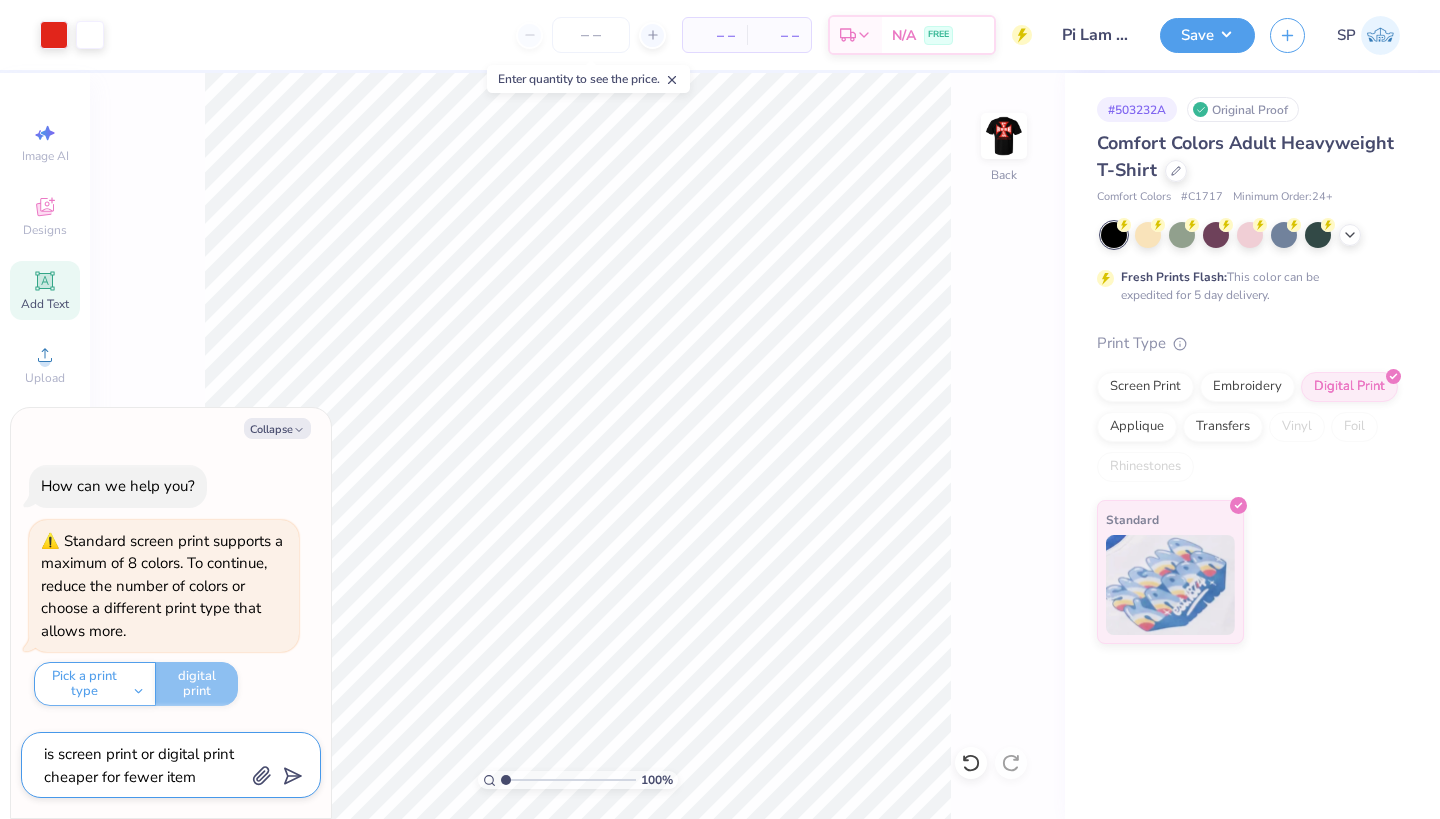 type on "x" 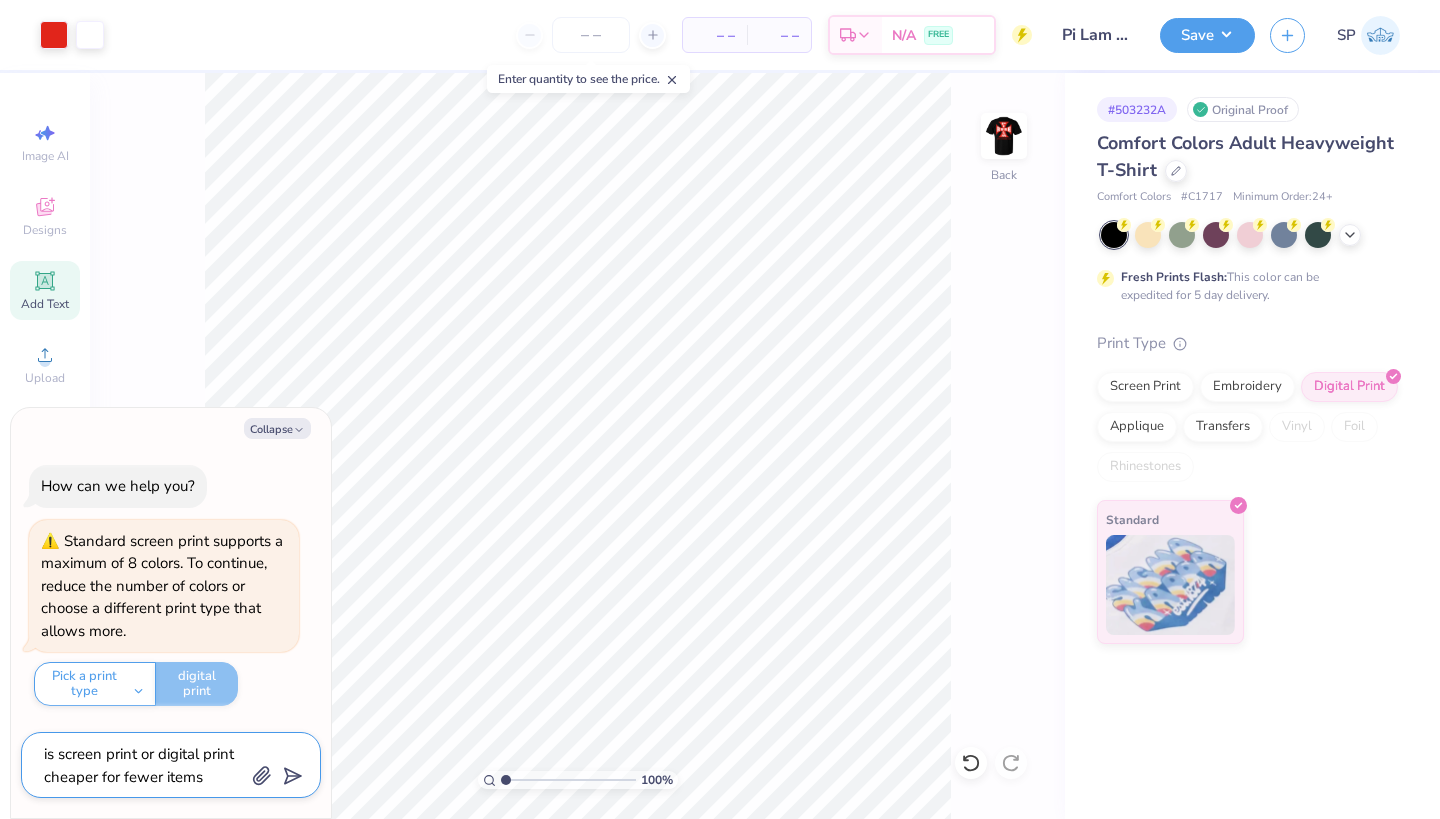type on "is screen print or digital print cheaper for fewer items" 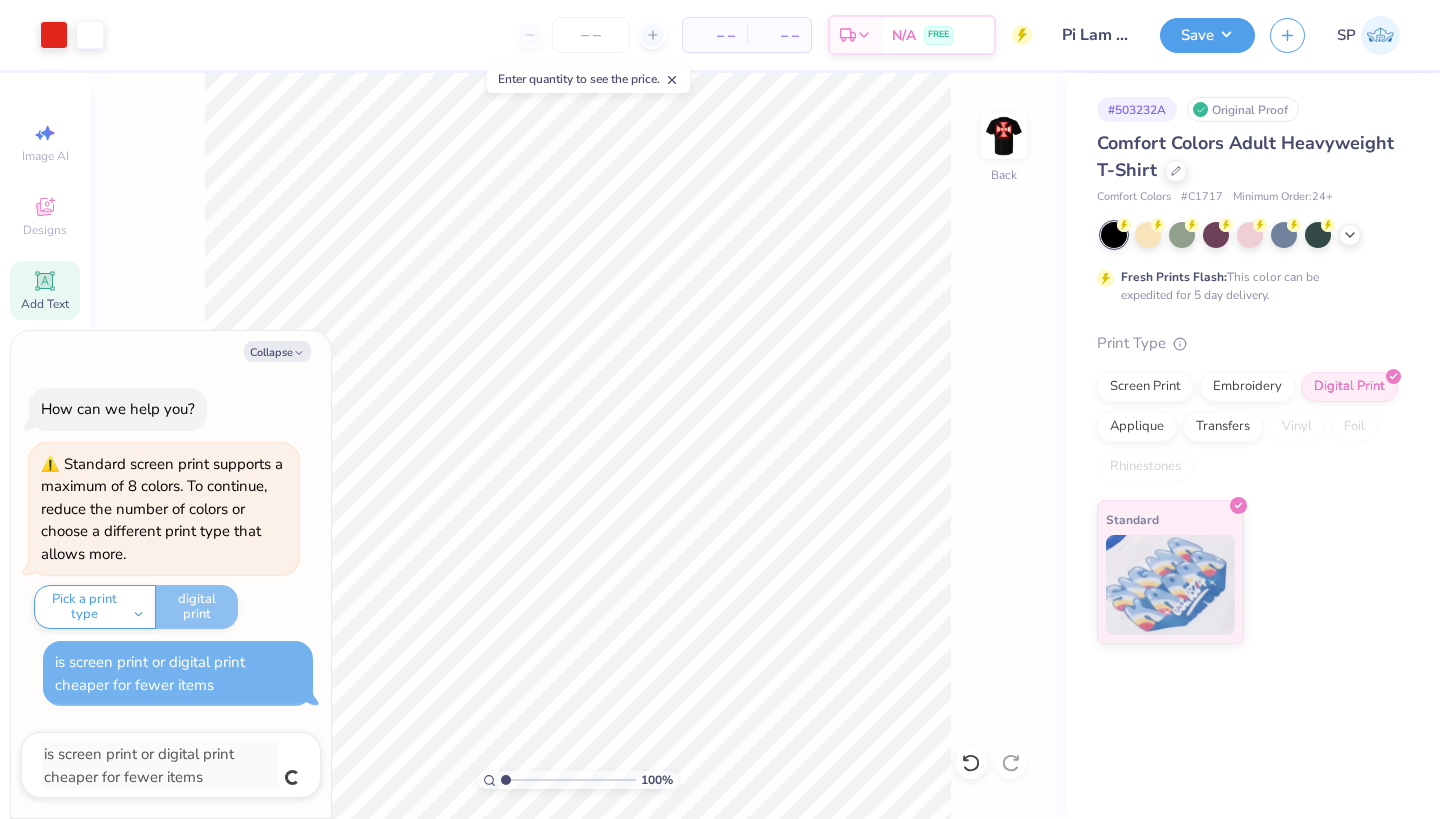 type on "x" 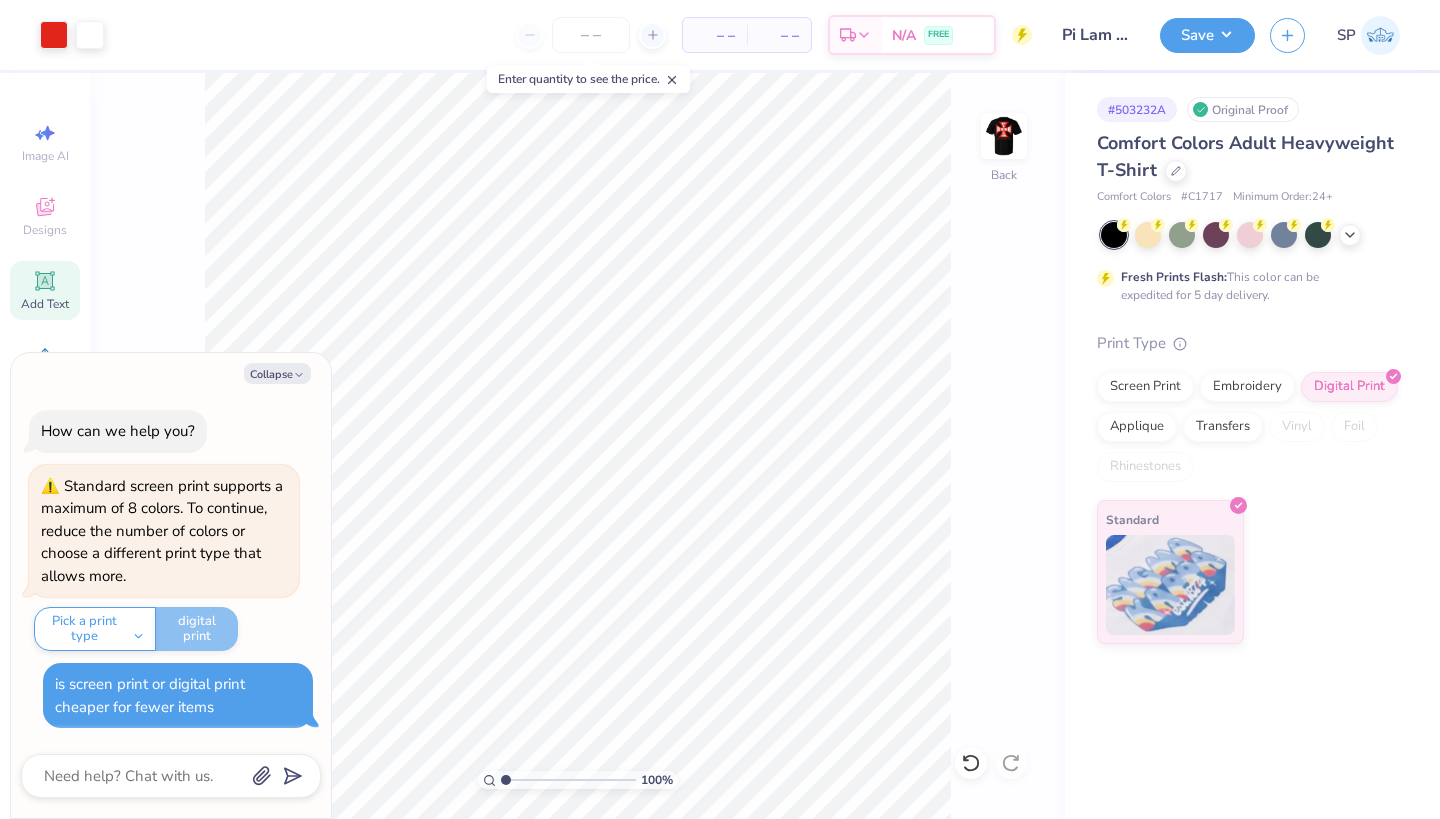 click on "is screen print or digital print cheaper for fewer items" at bounding box center (178, 695) 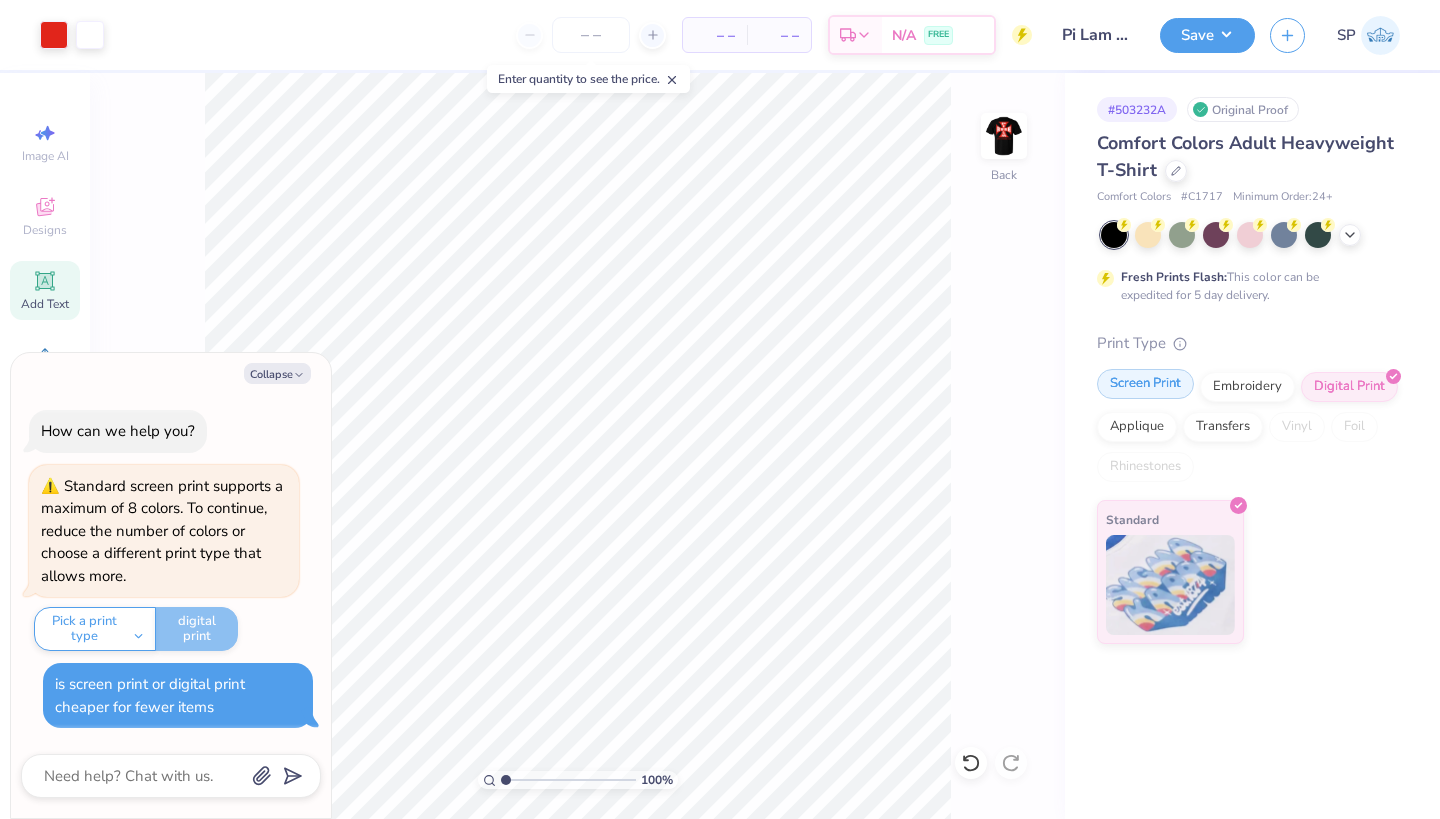 click on "Screen Print" at bounding box center (1145, 384) 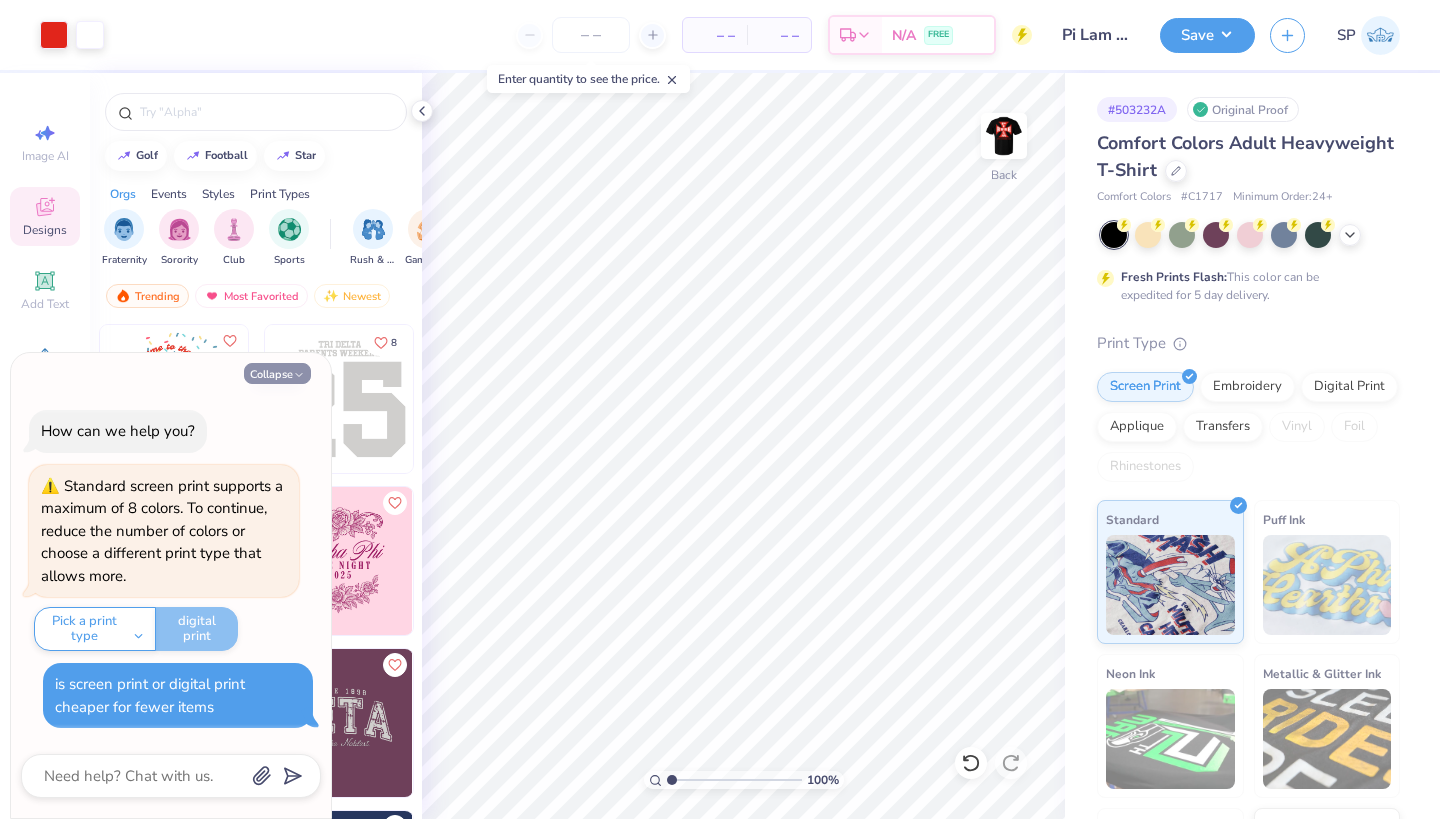 click on "Collapse" at bounding box center (277, 373) 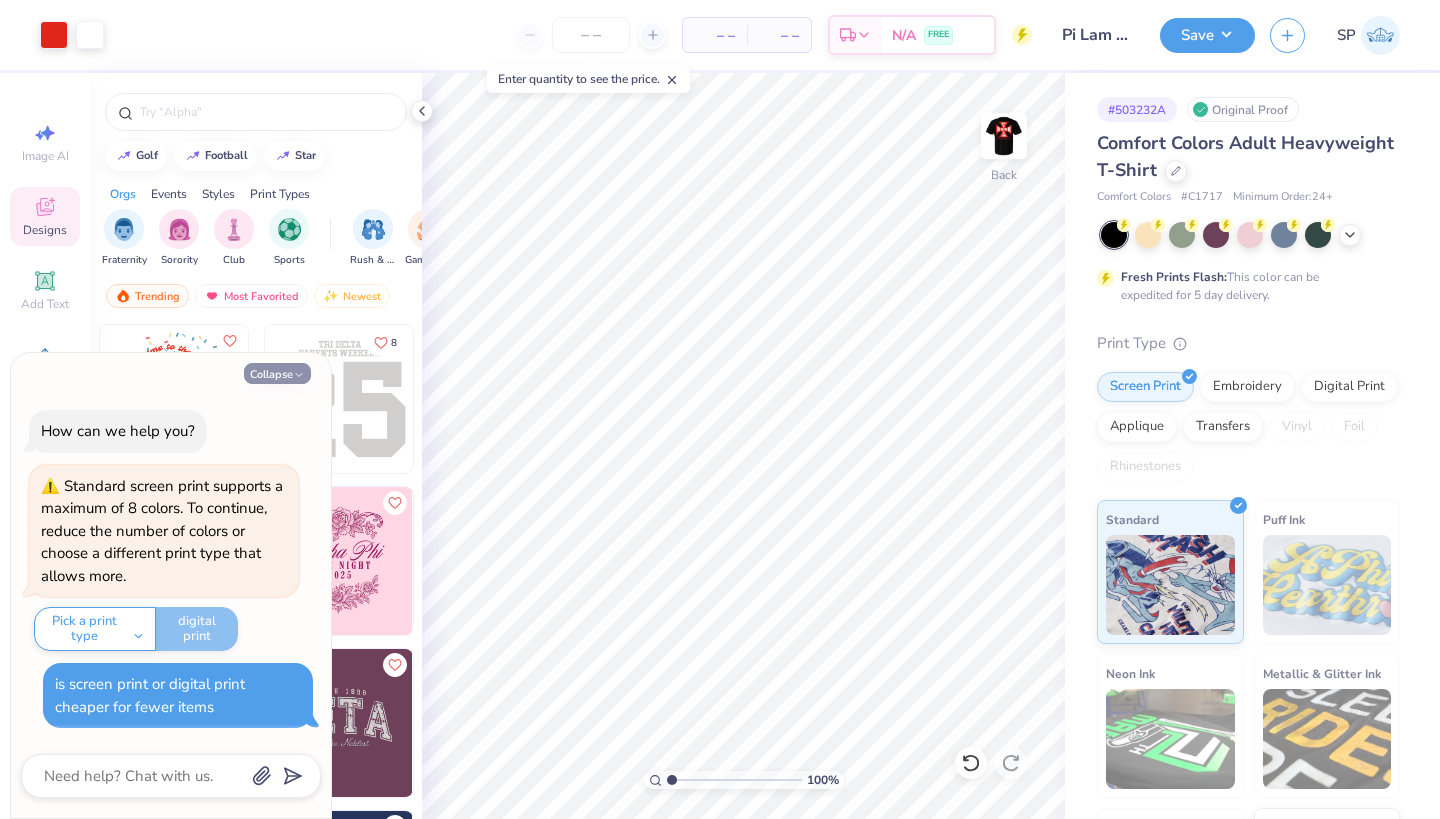 type on "x" 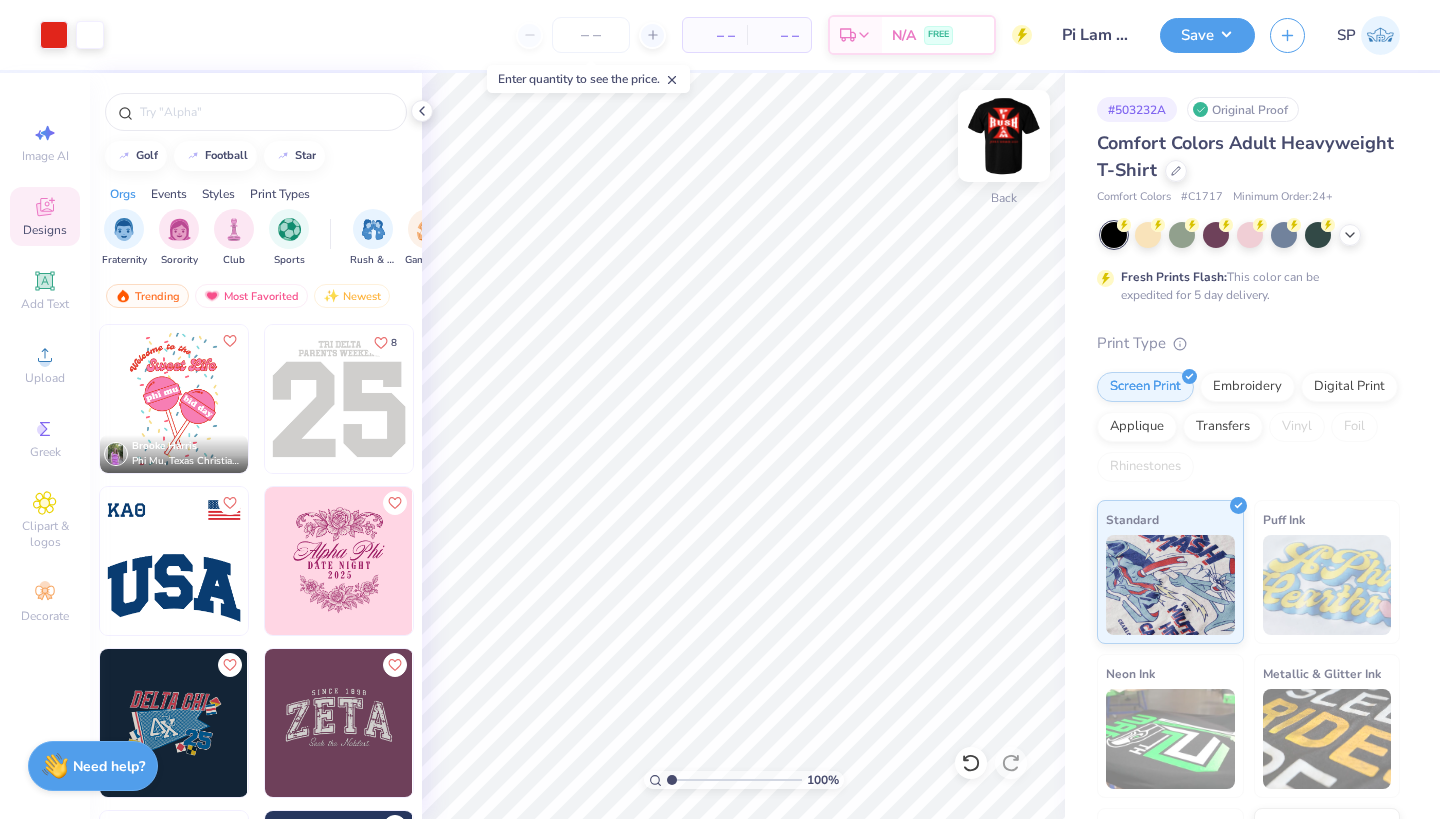 click at bounding box center (1004, 136) 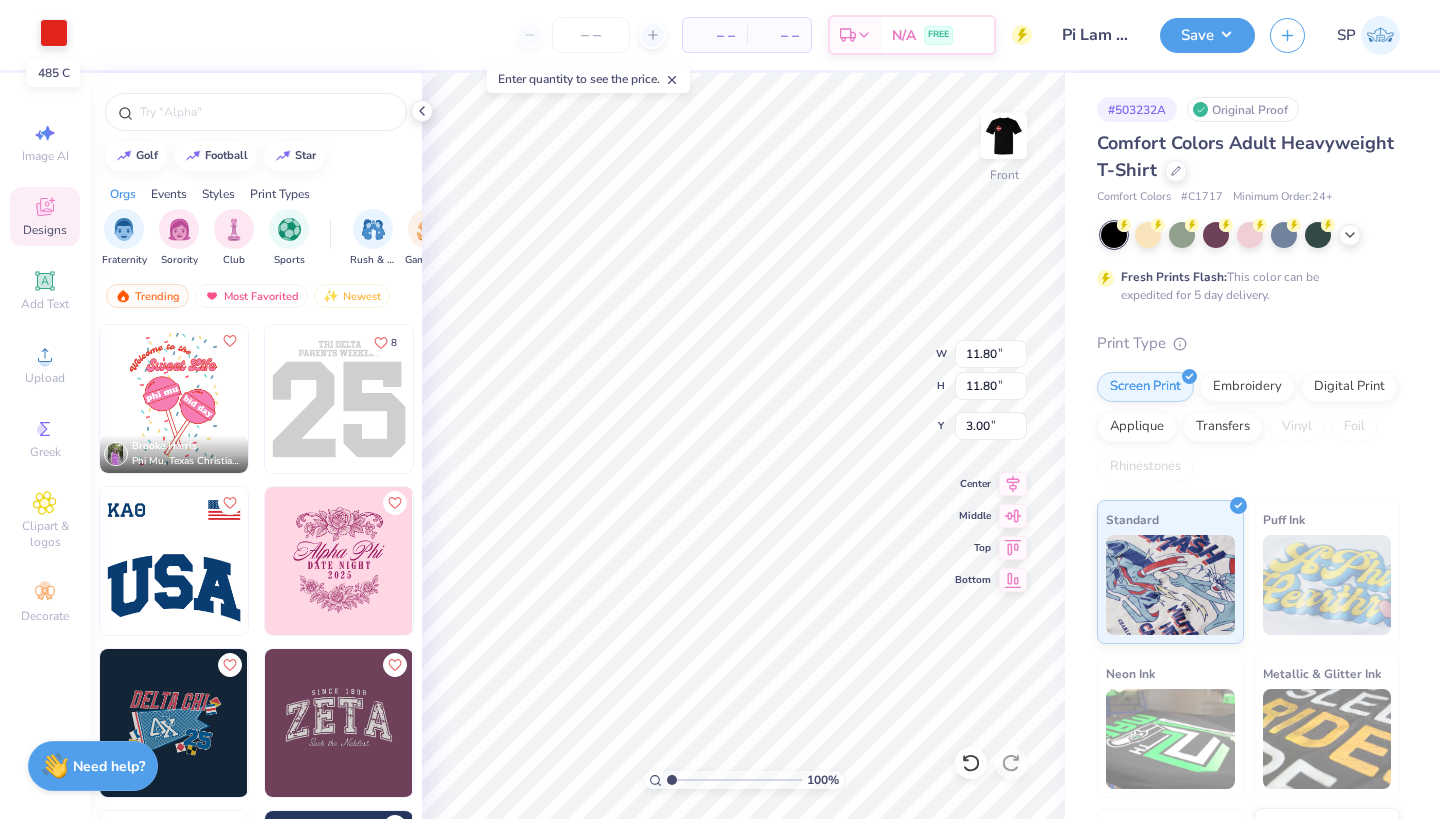 click at bounding box center (54, 33) 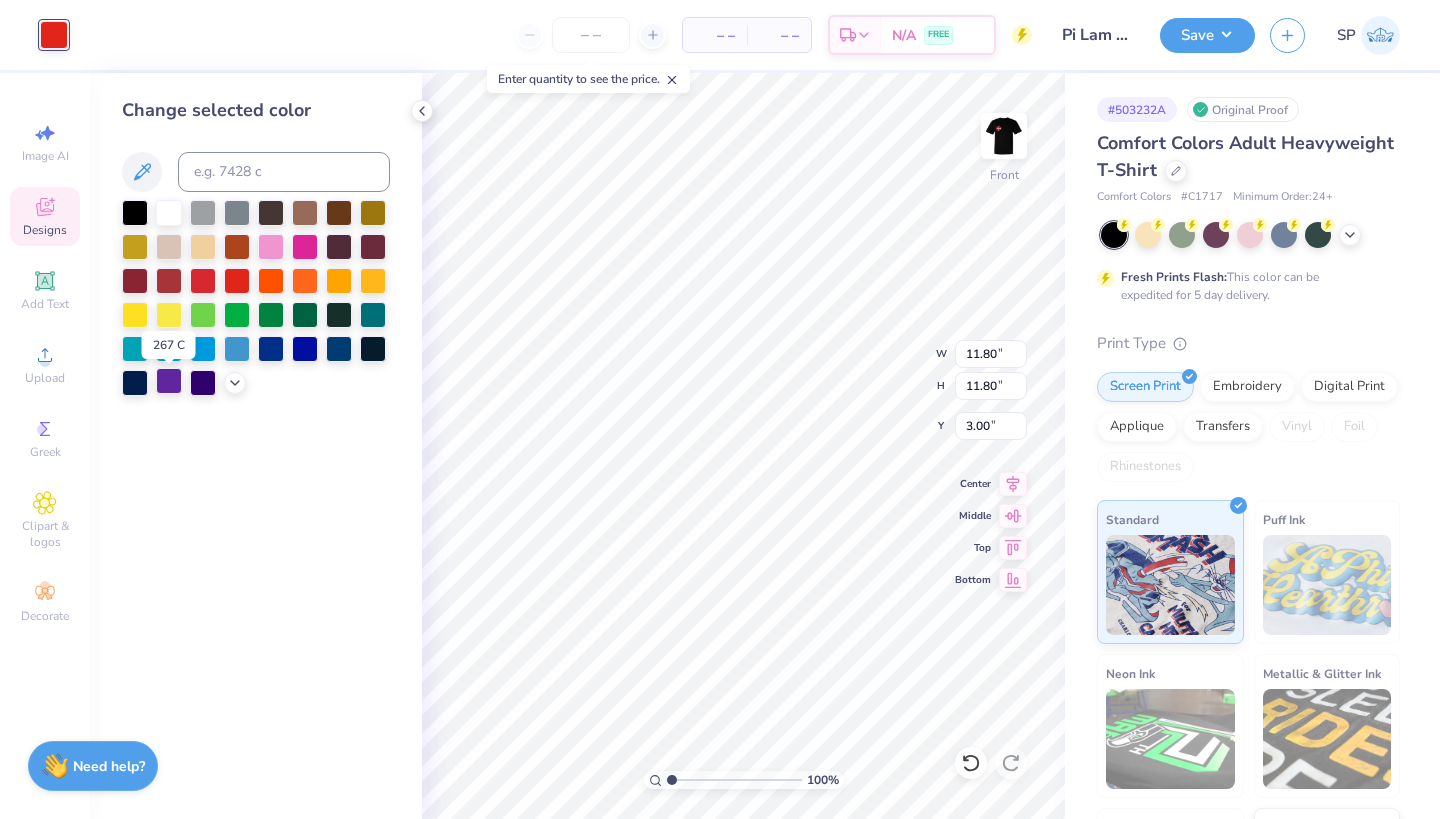 click at bounding box center [169, 381] 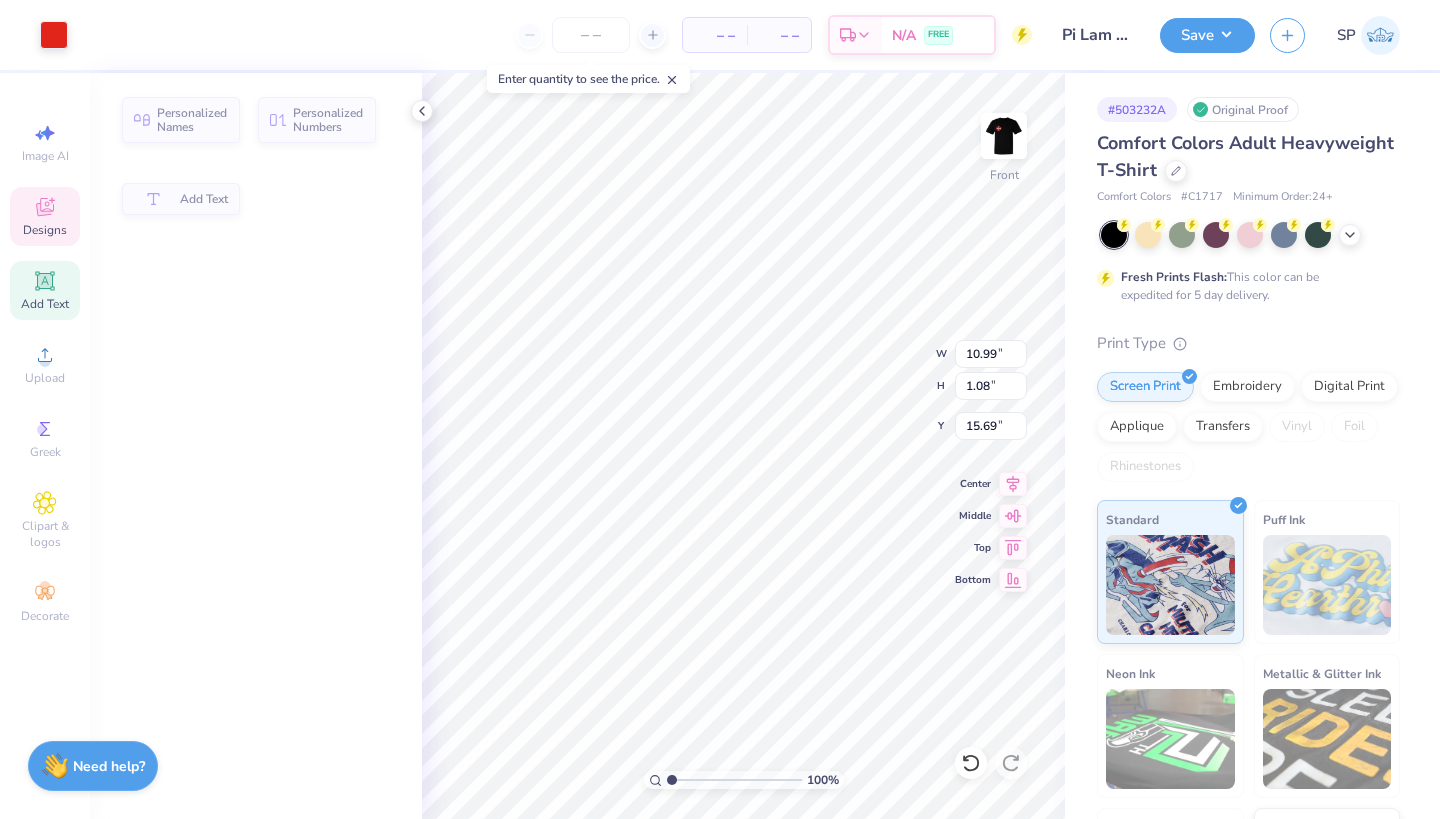 type on "10.99" 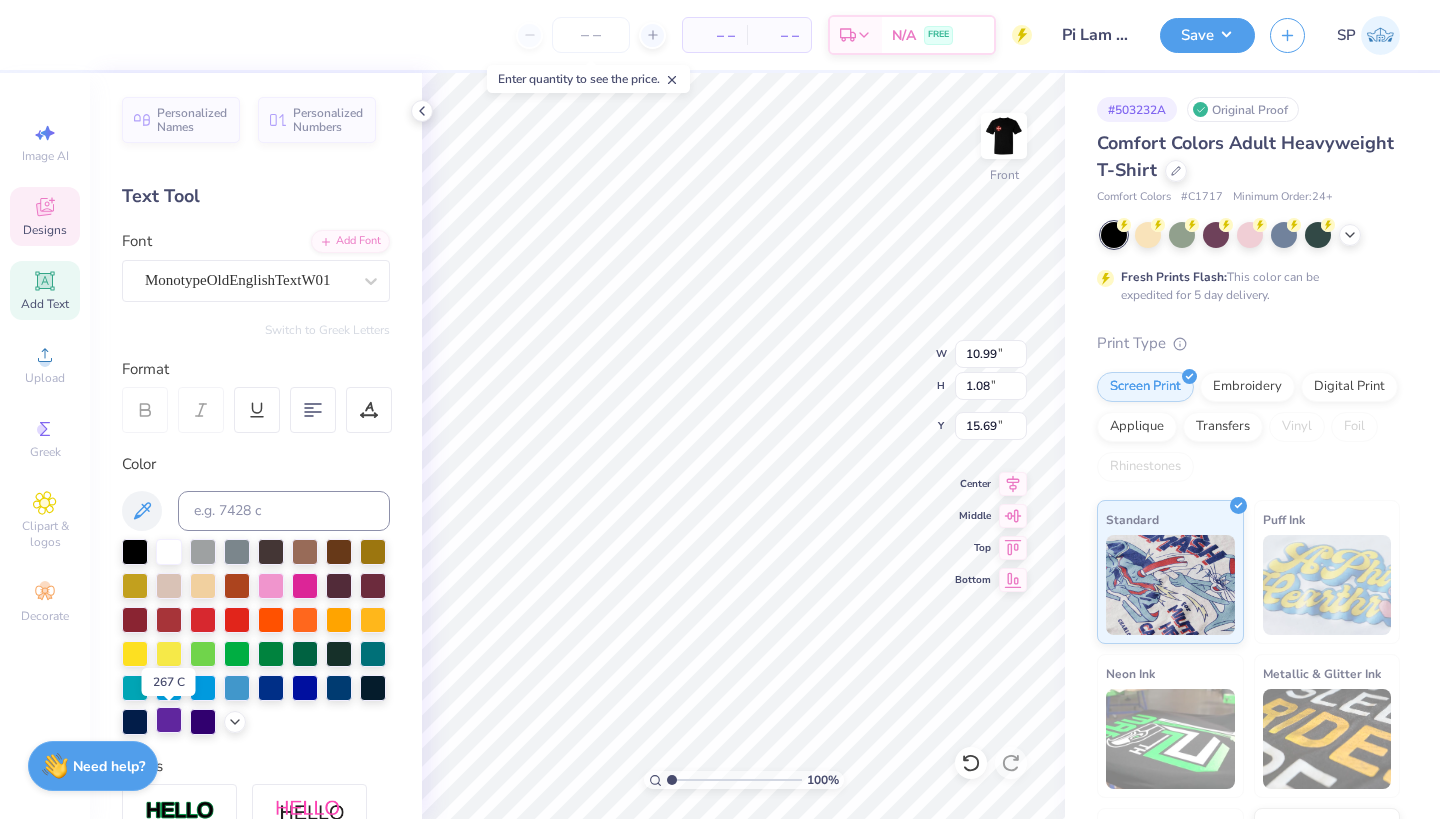 click at bounding box center (169, 720) 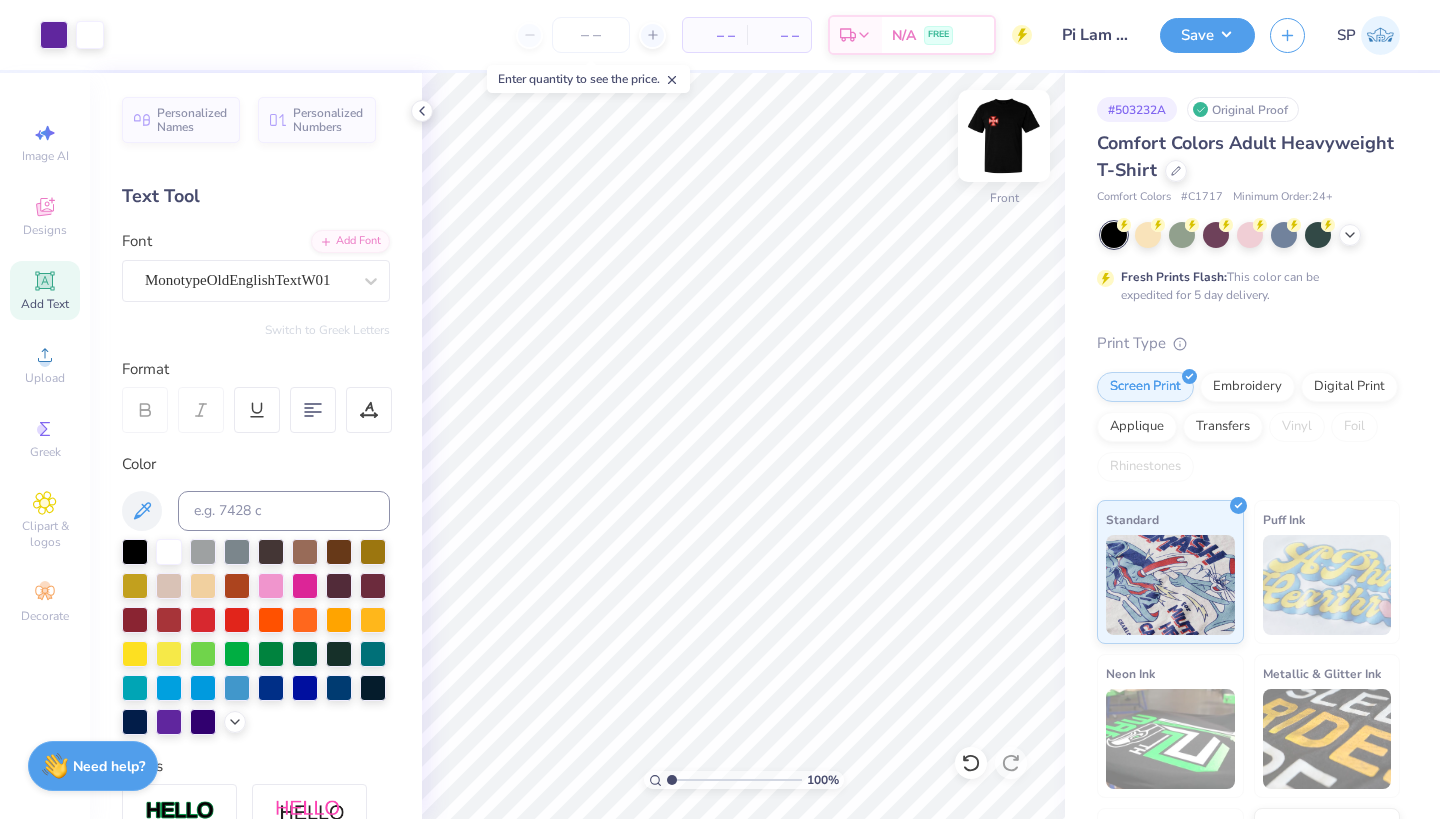 click at bounding box center (1004, 136) 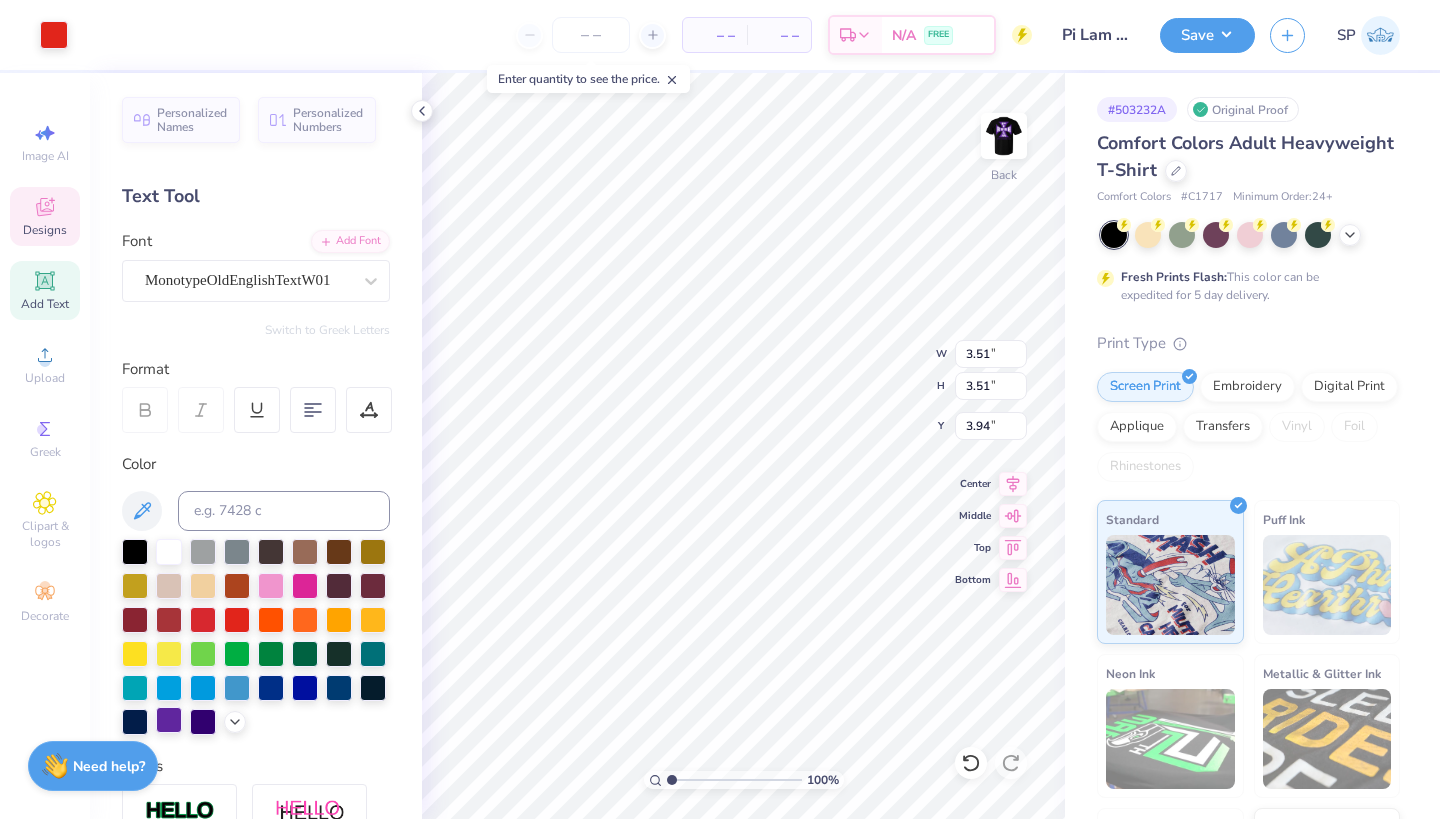 click at bounding box center (169, 720) 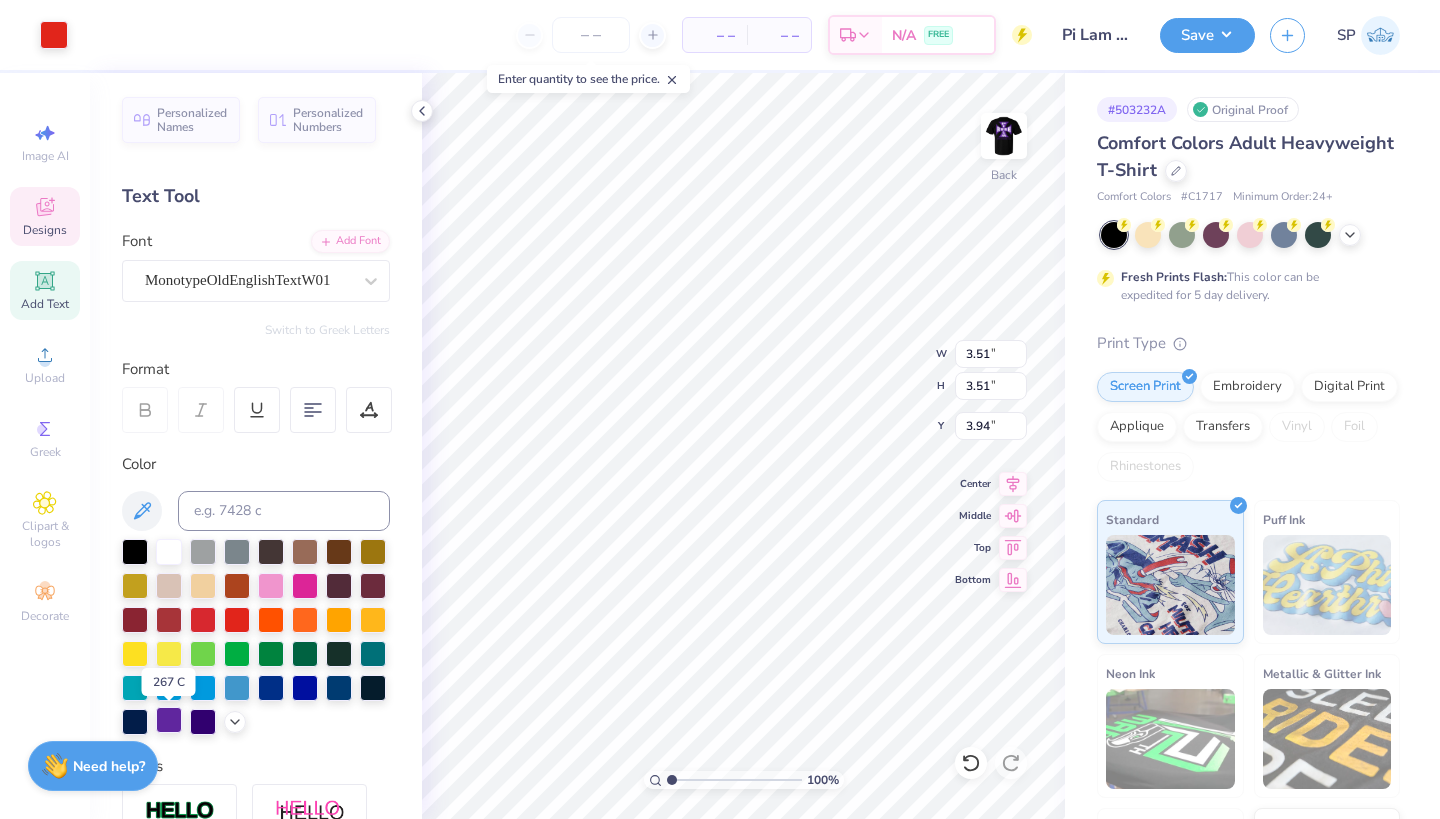click at bounding box center [169, 720] 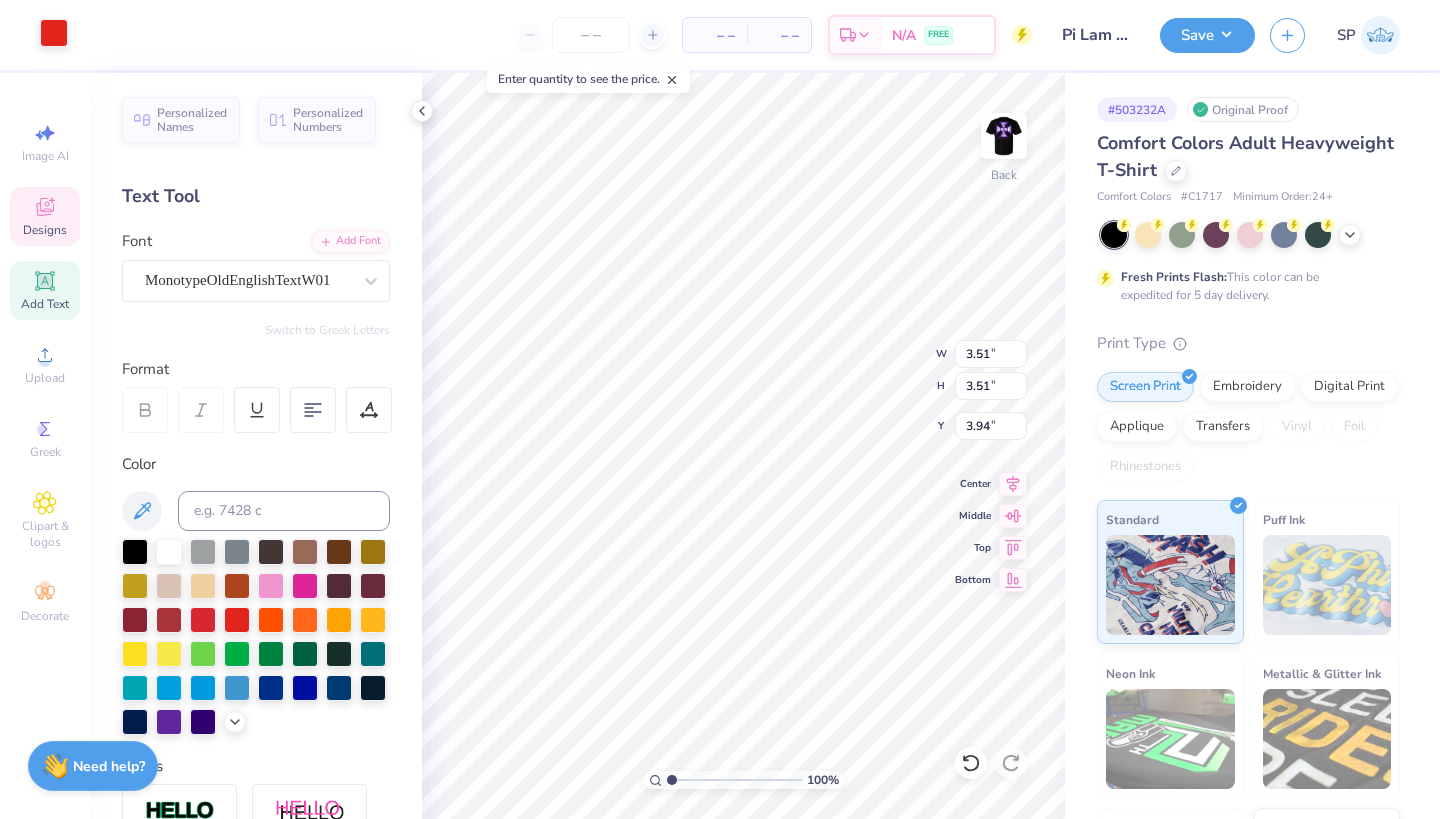 click at bounding box center (54, 33) 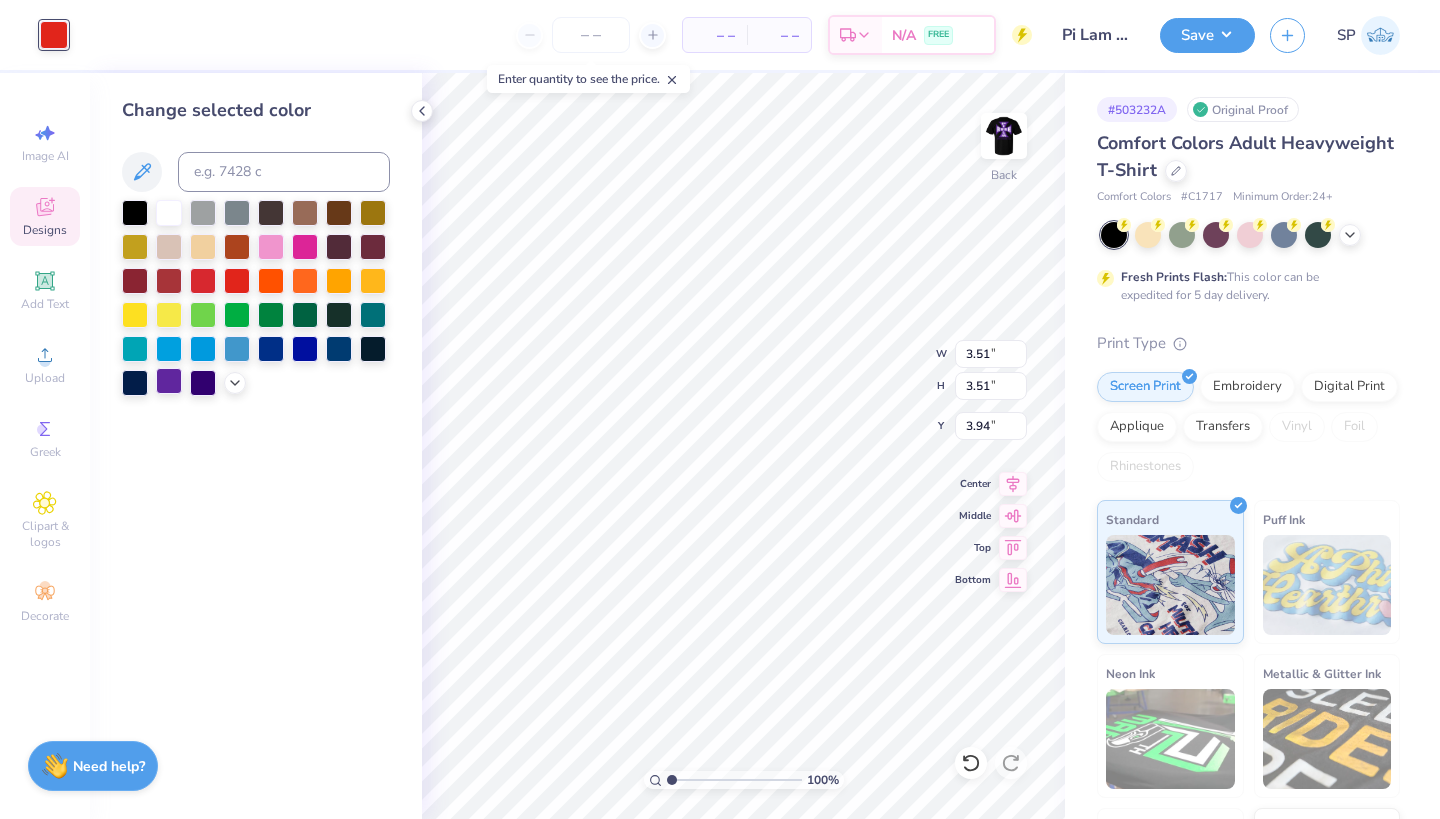 click at bounding box center (169, 381) 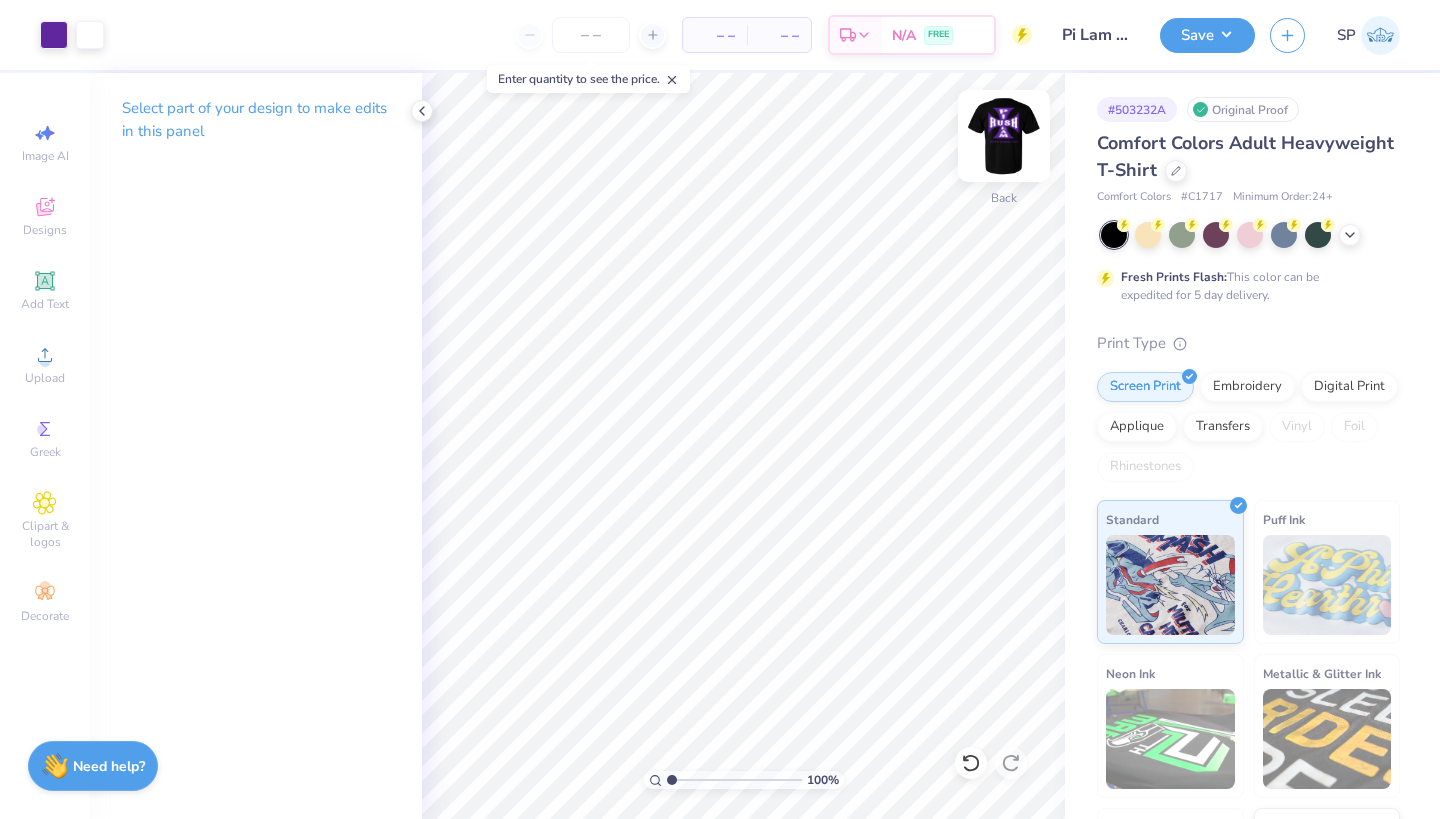 click at bounding box center [1004, 136] 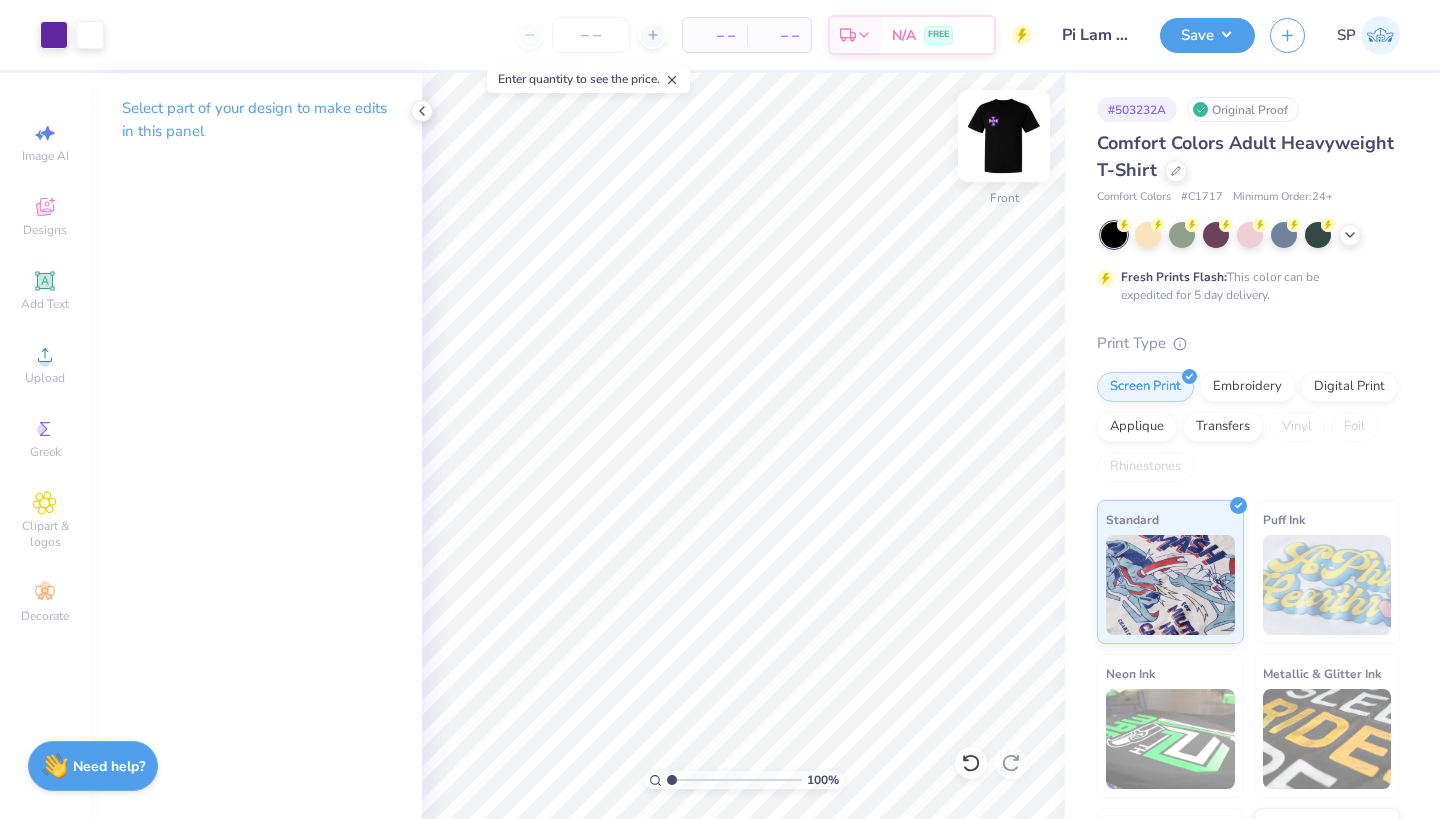 click at bounding box center [1004, 136] 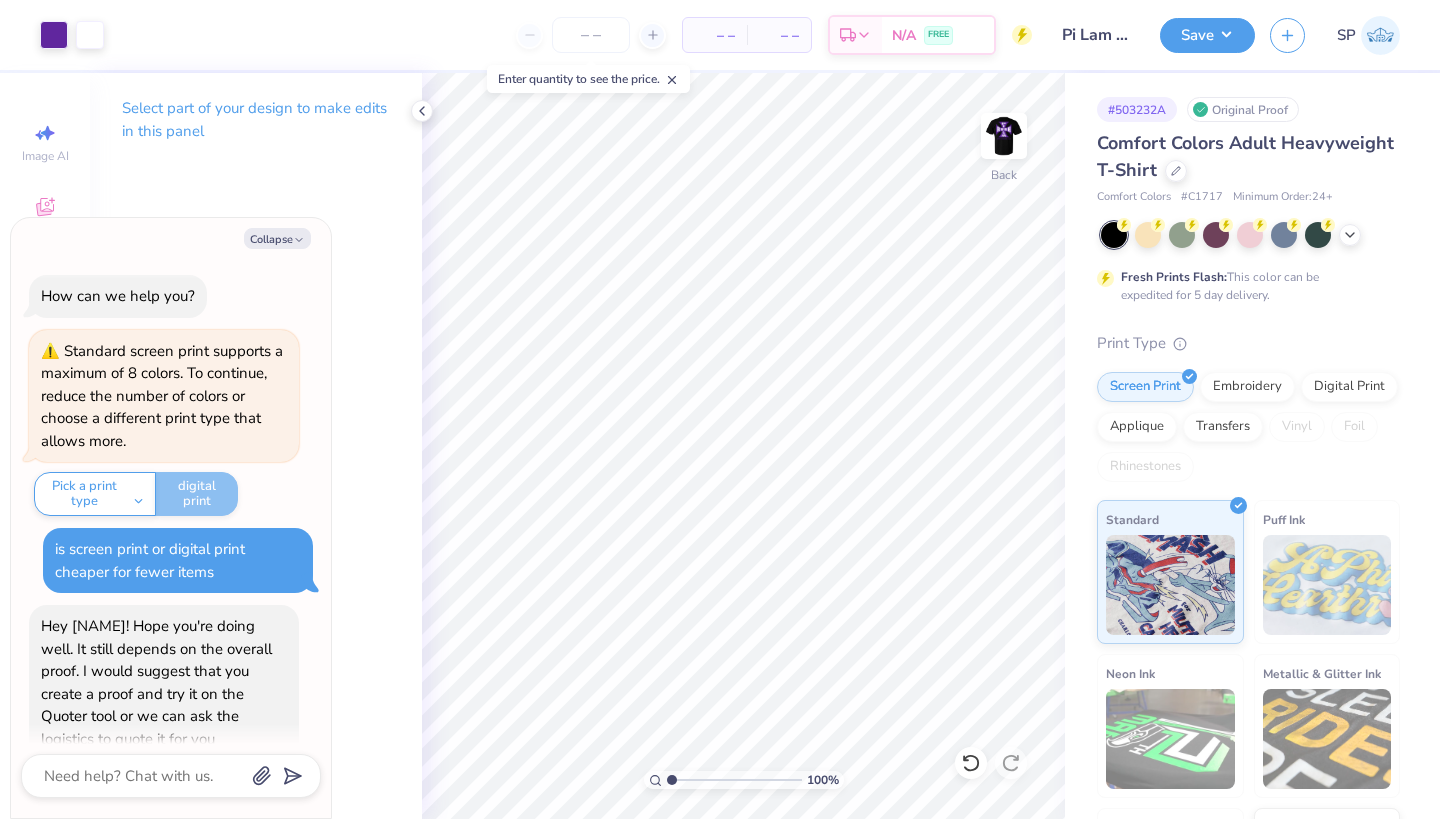 scroll, scrollTop: 65, scrollLeft: 0, axis: vertical 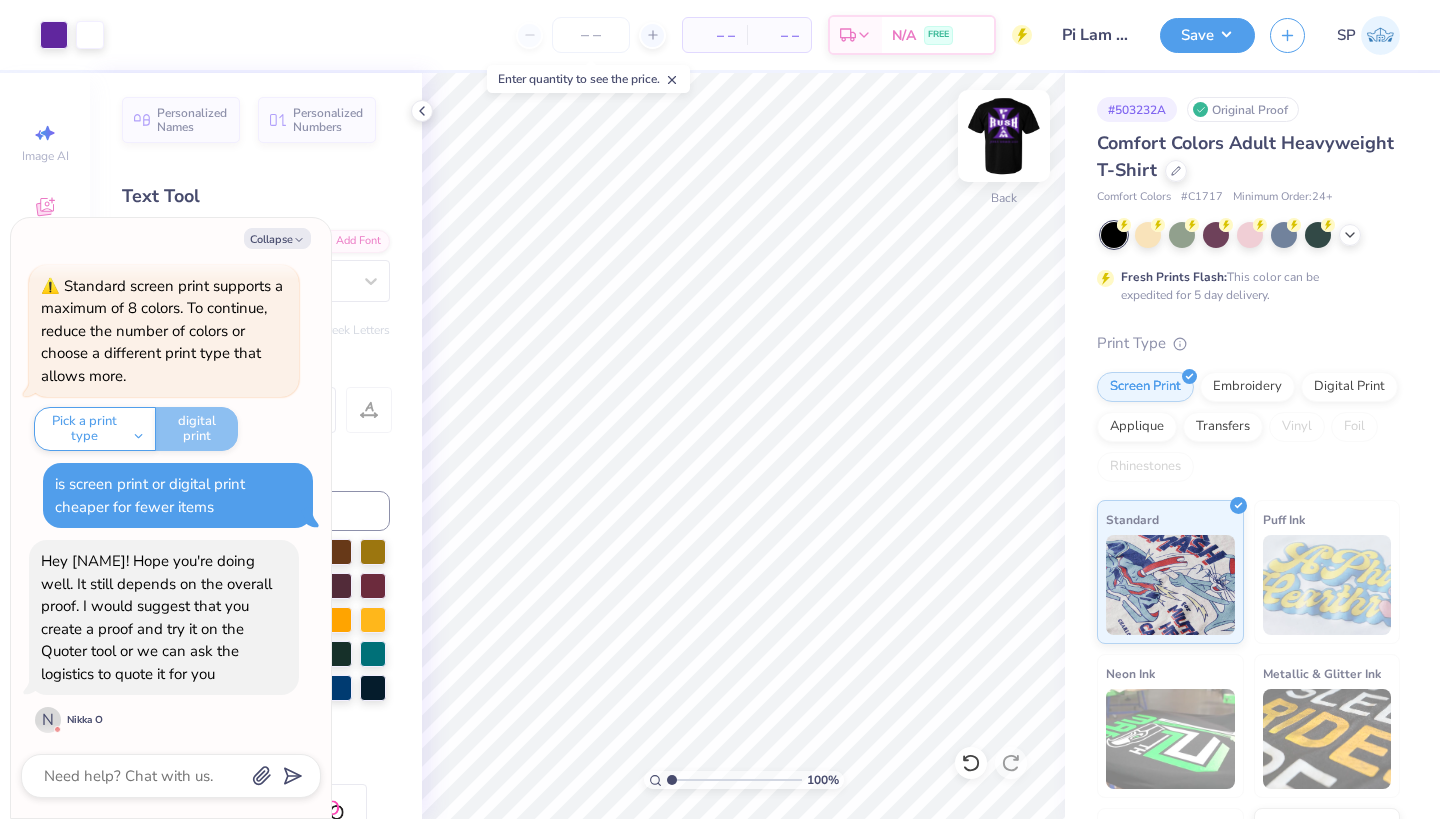 click at bounding box center [1004, 136] 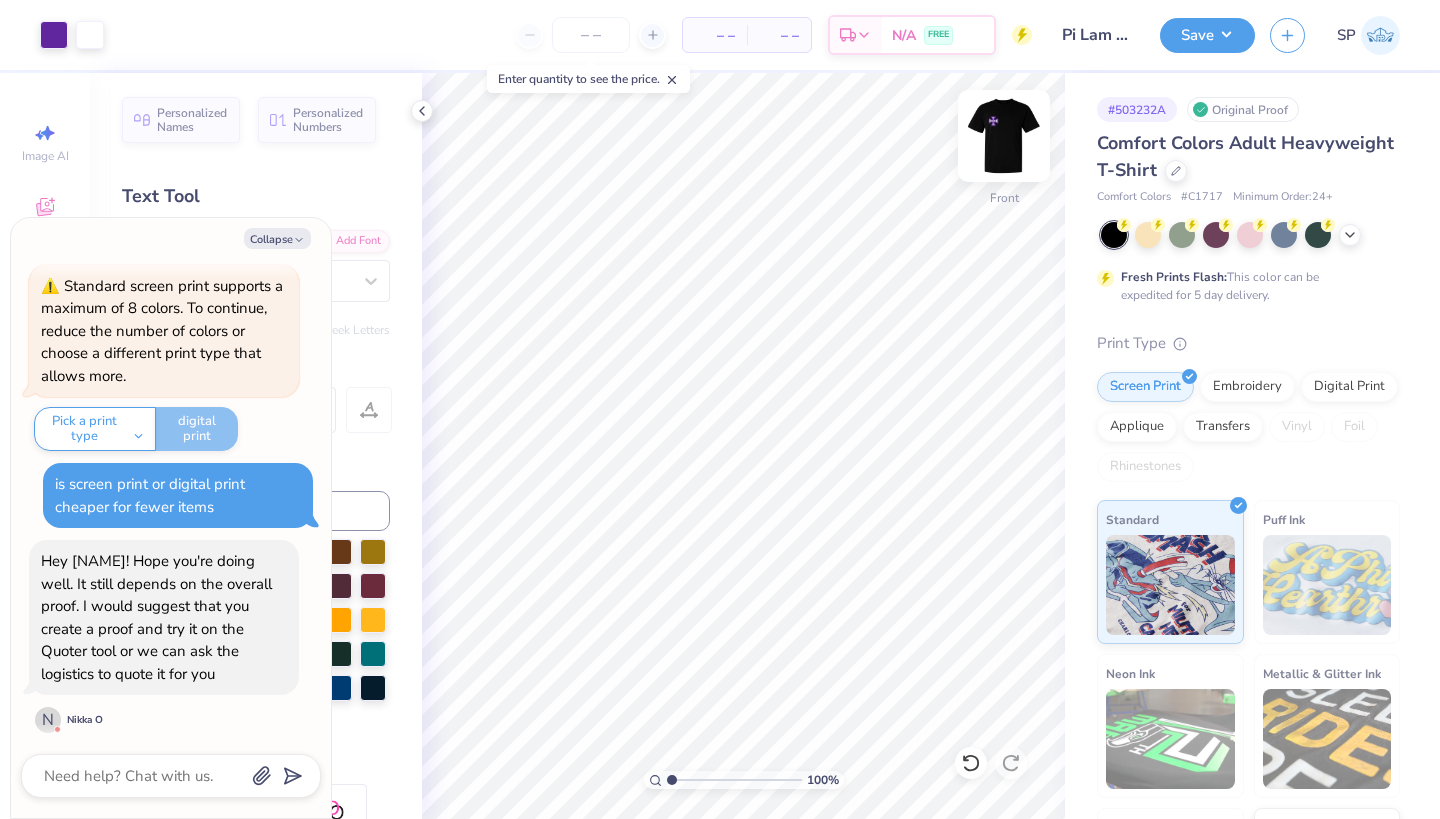 click at bounding box center [1004, 136] 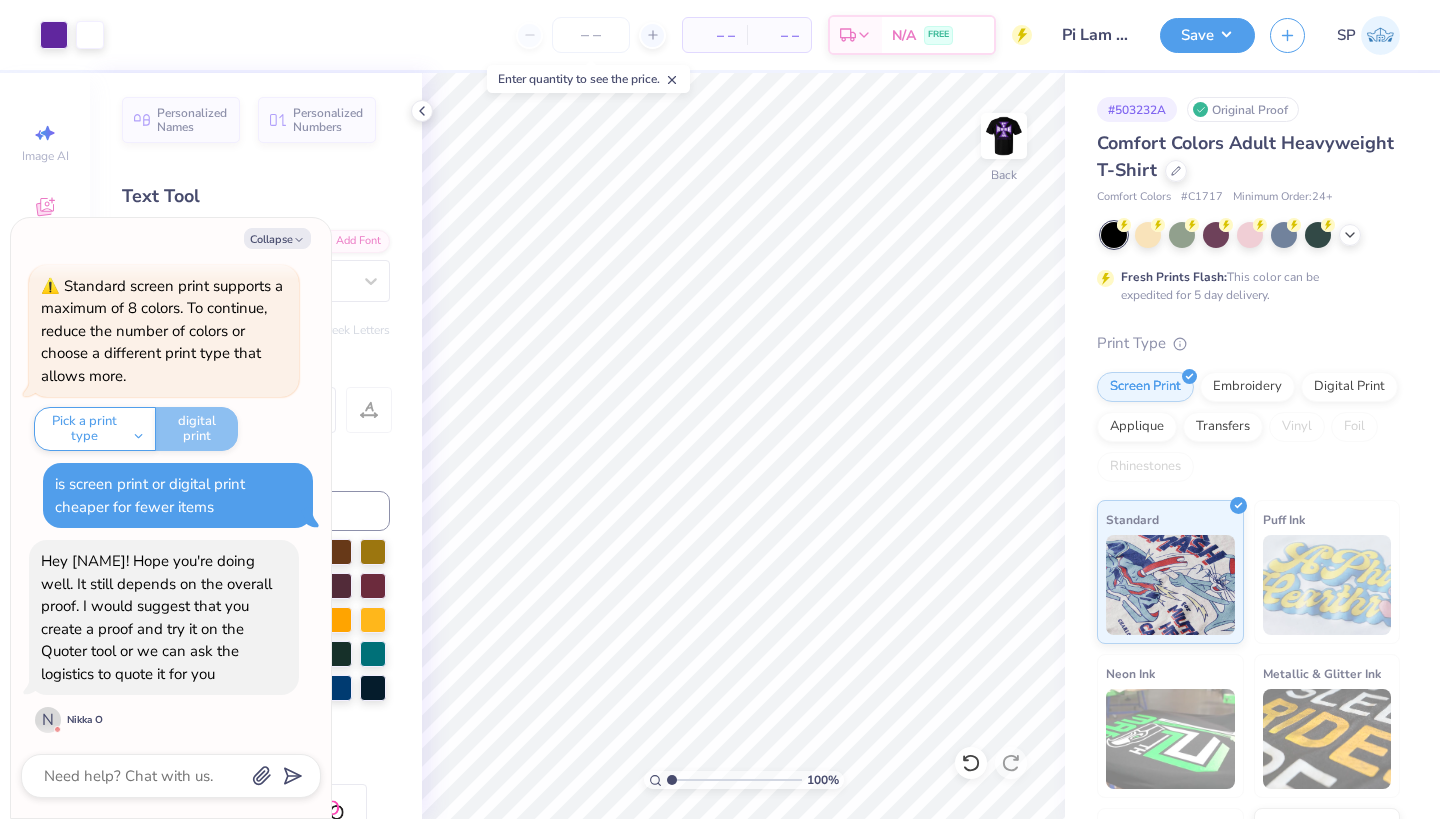 click 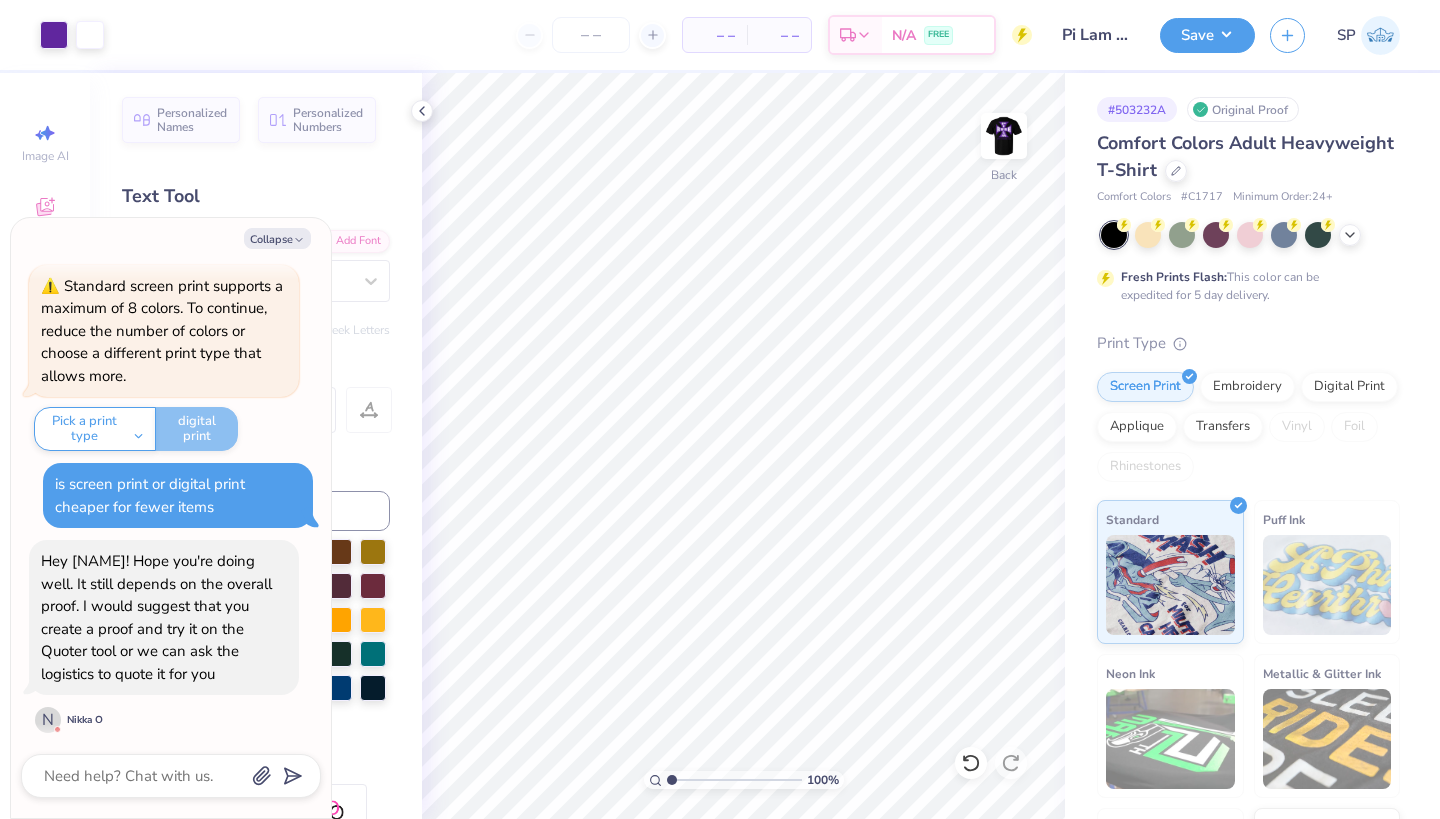 type on "x" 